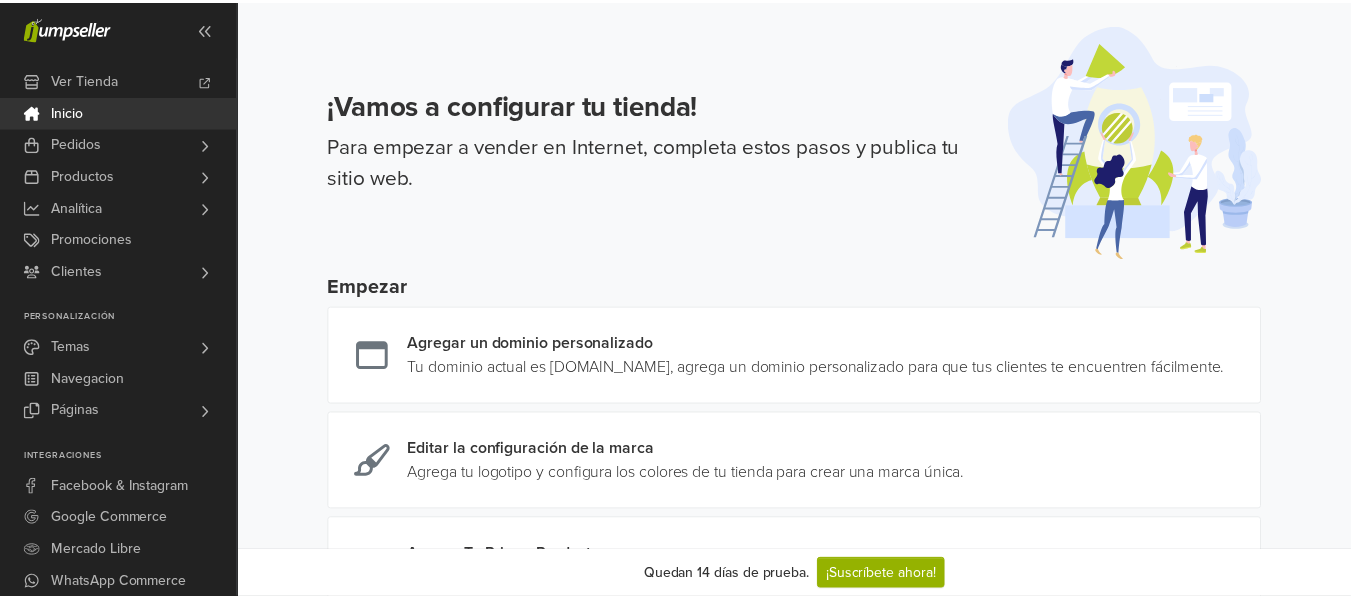 scroll, scrollTop: 0, scrollLeft: 0, axis: both 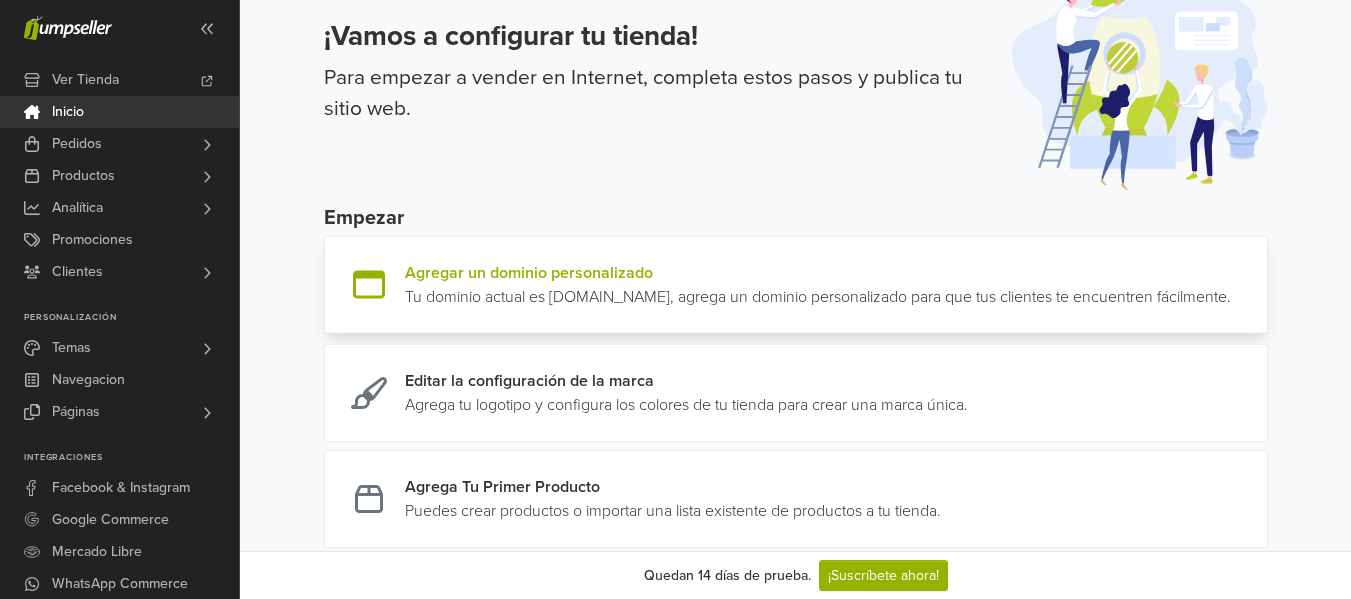 click at bounding box center [1231, 285] 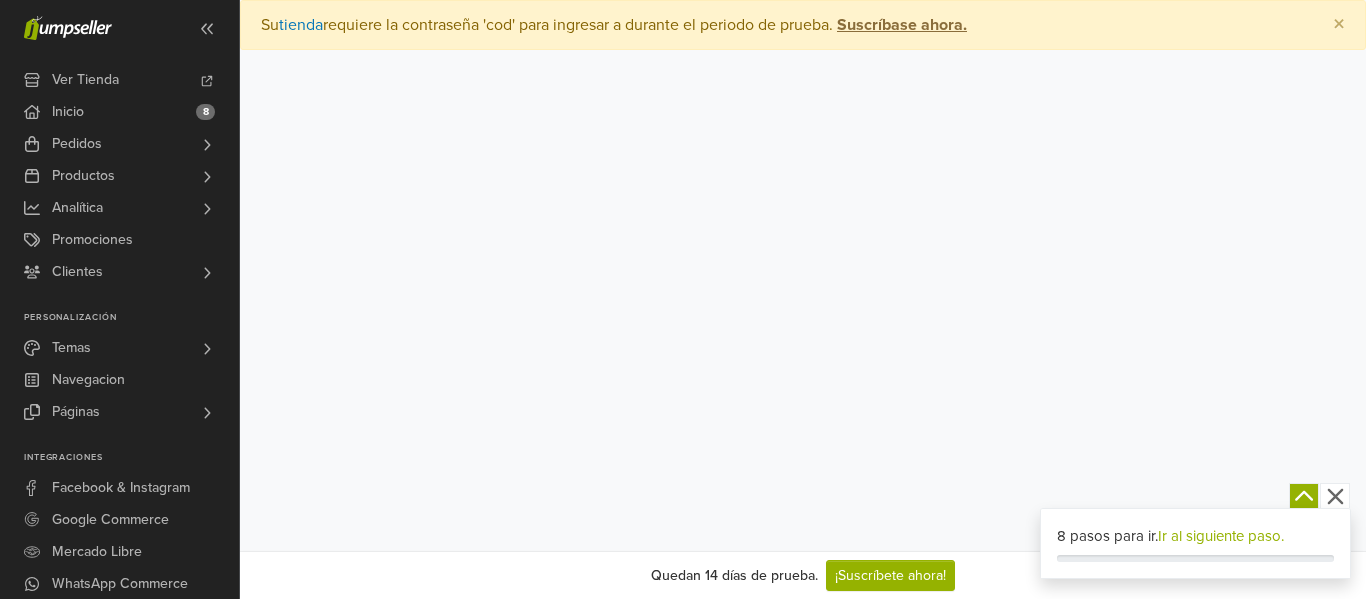 scroll, scrollTop: 0, scrollLeft: 0, axis: both 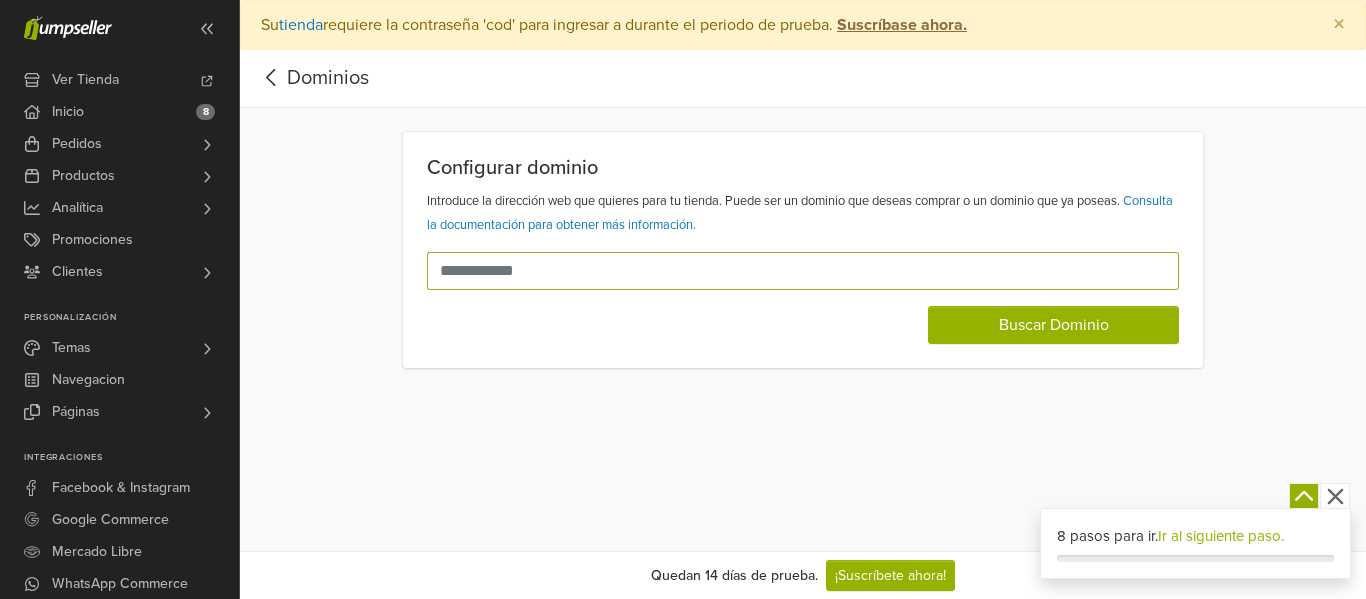 click at bounding box center [791, 271] 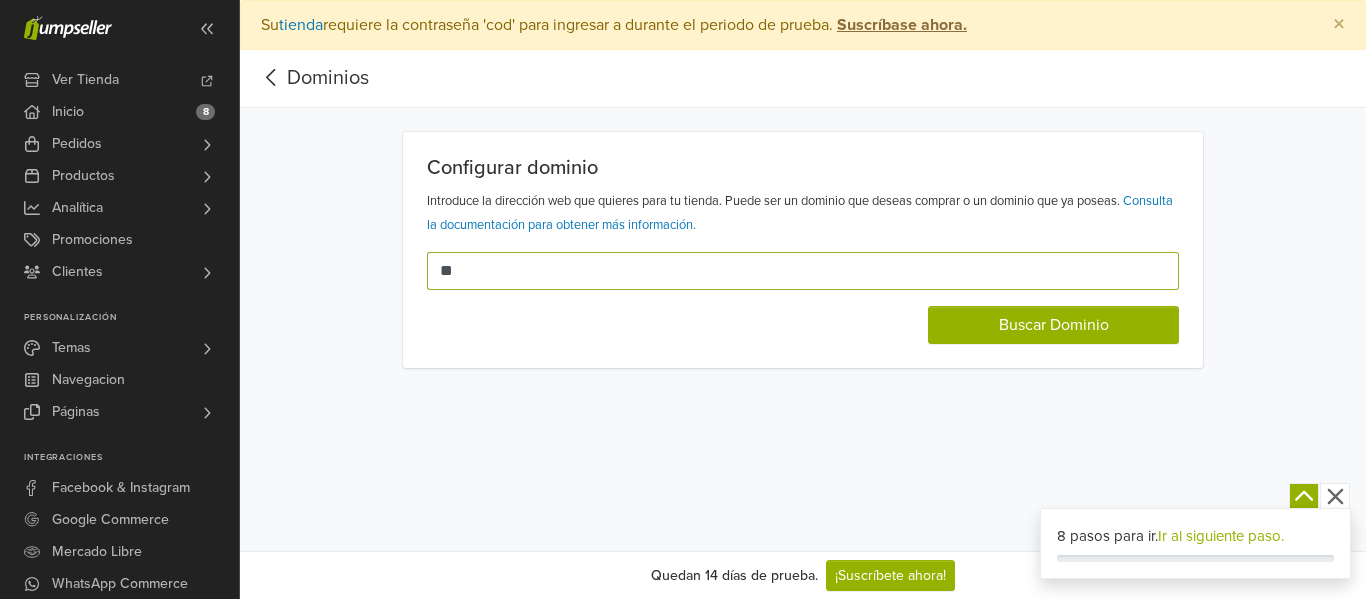 type on "*" 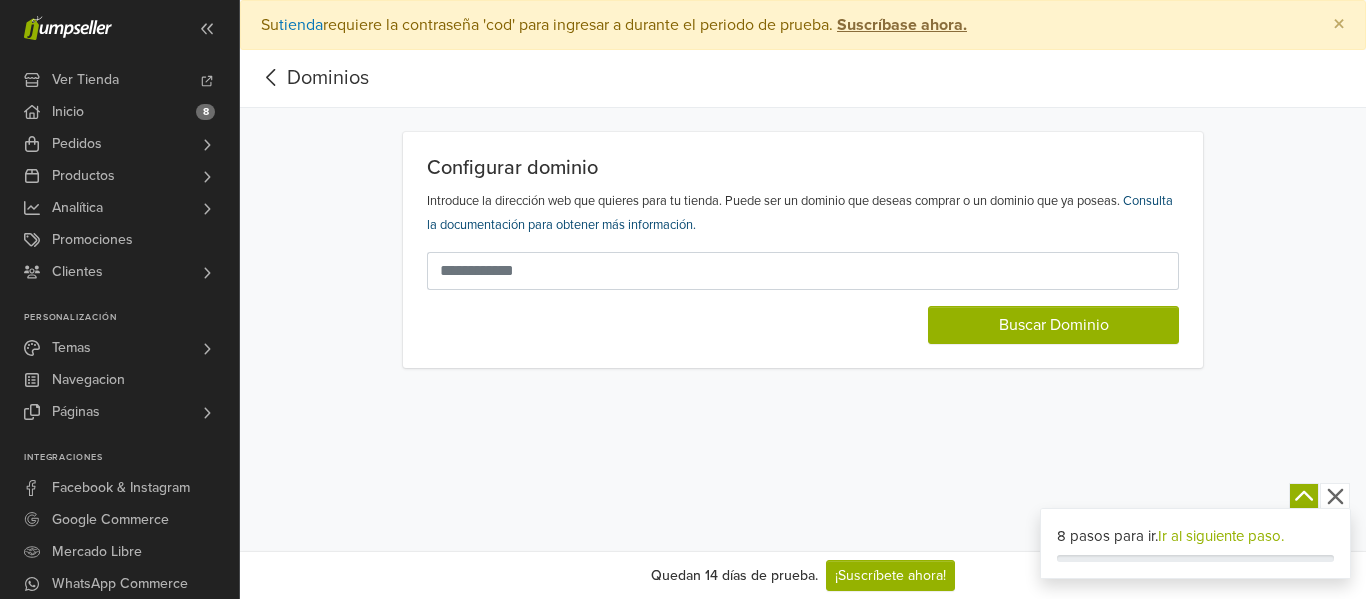 click on "Consulta la documentación para obtener más información." at bounding box center [800, 213] 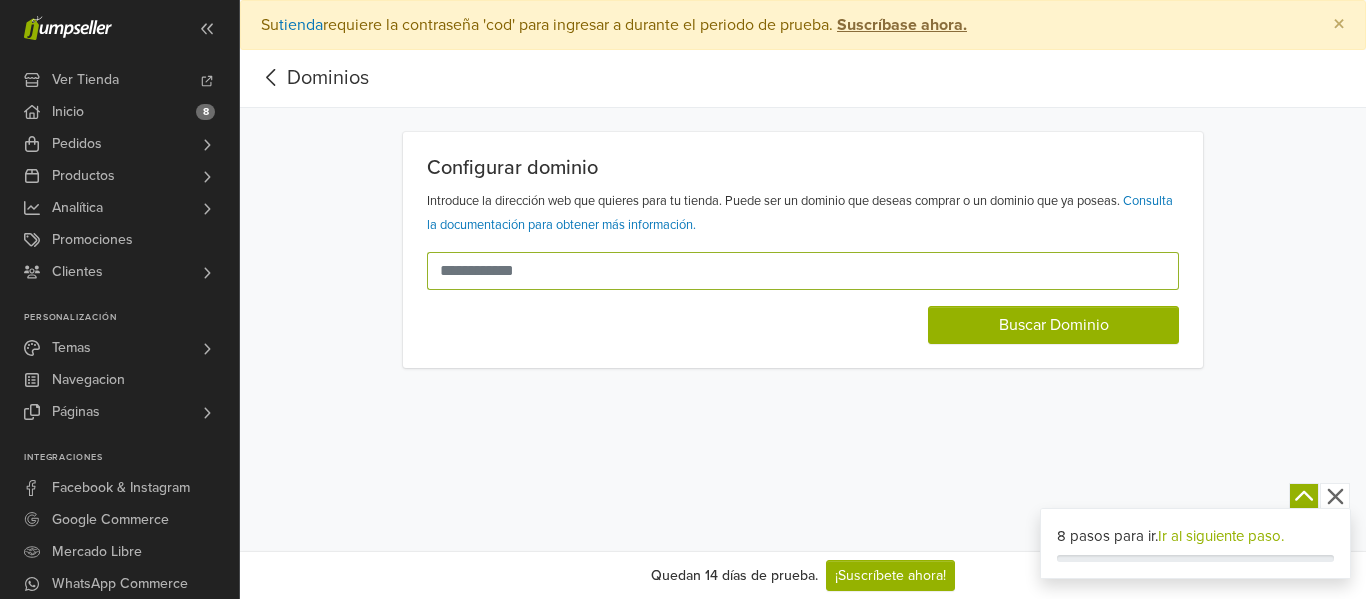 click at bounding box center [791, 271] 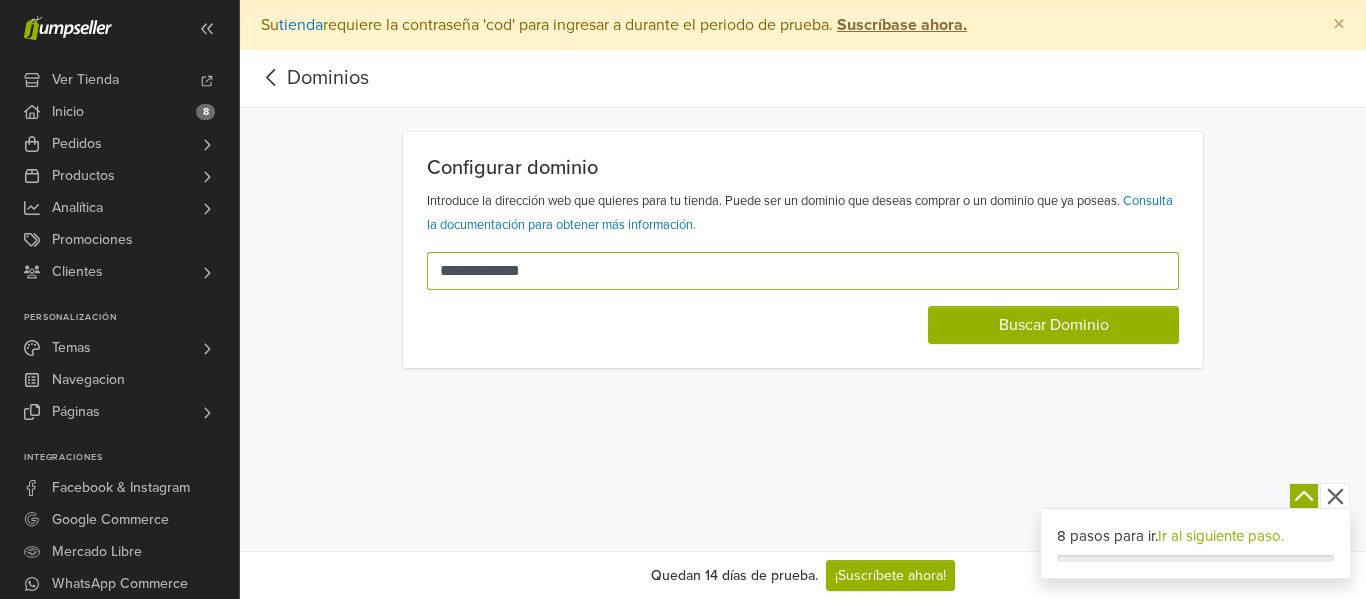 click on "**********" at bounding box center (791, 271) 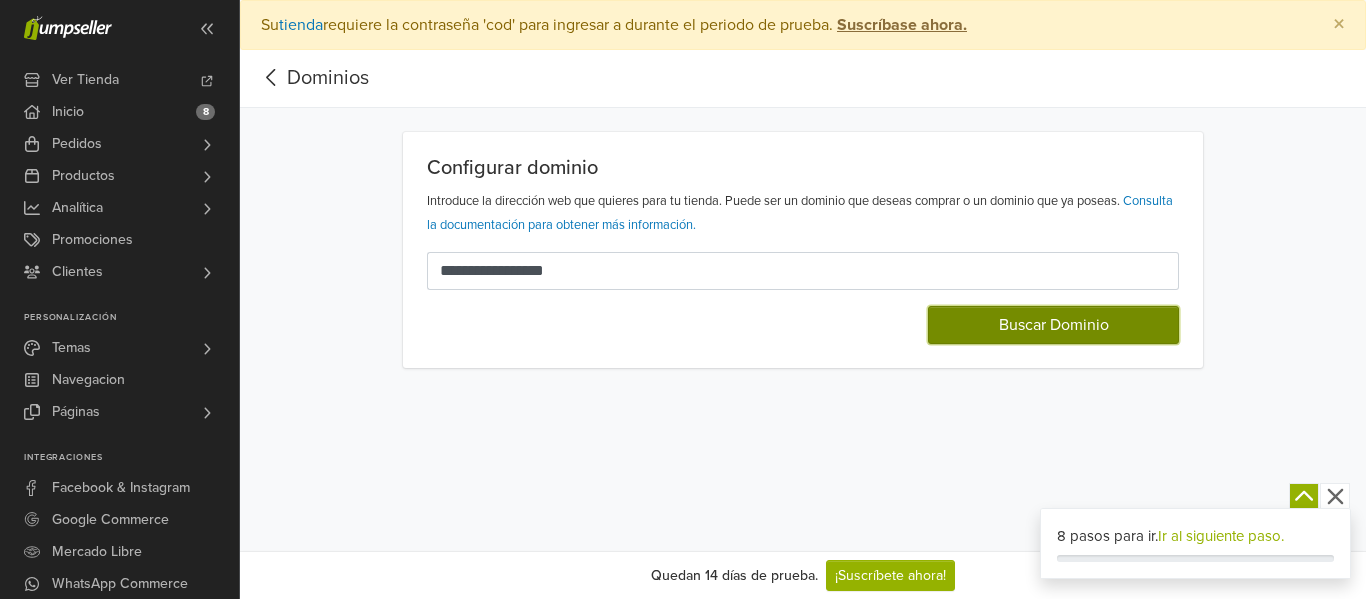 click on "Buscar Dominio" at bounding box center [1053, 325] 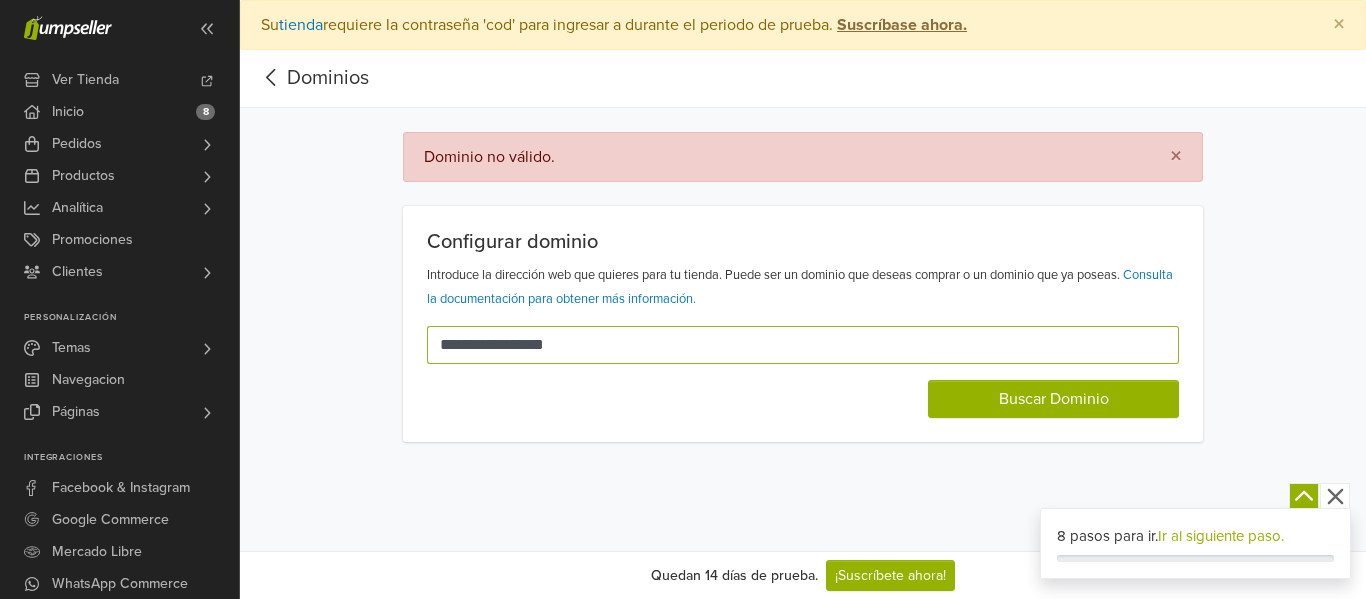 click on "**********" at bounding box center (791, 345) 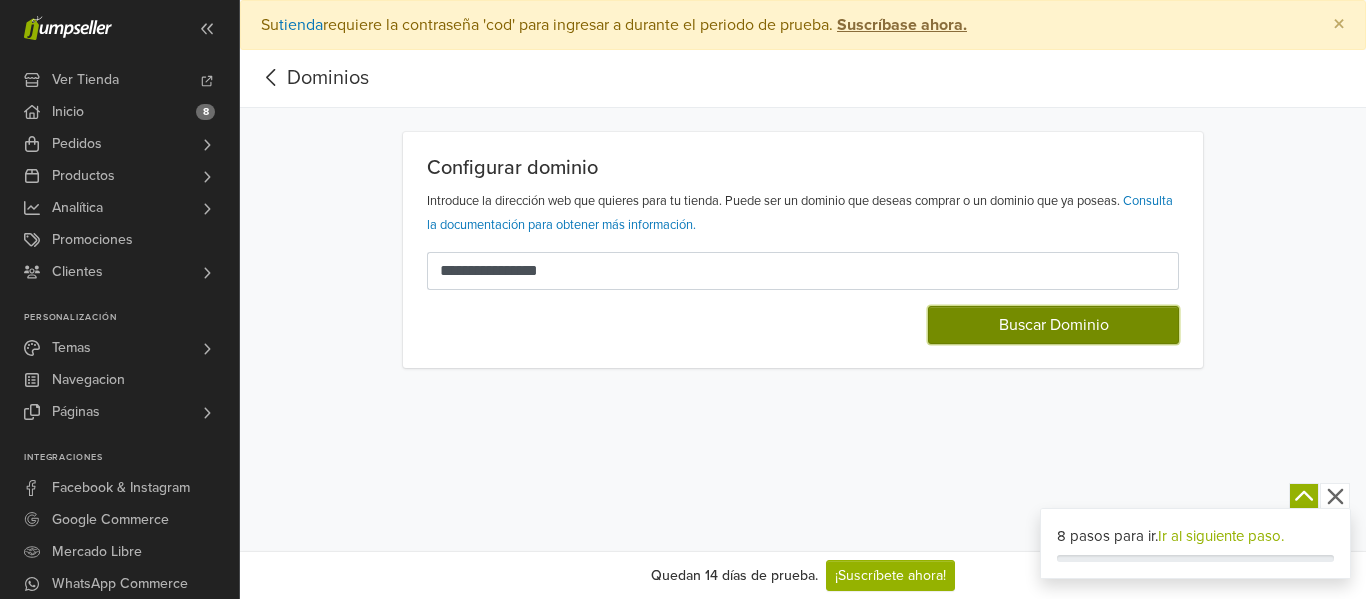 click on "Buscar Dominio" at bounding box center [1053, 325] 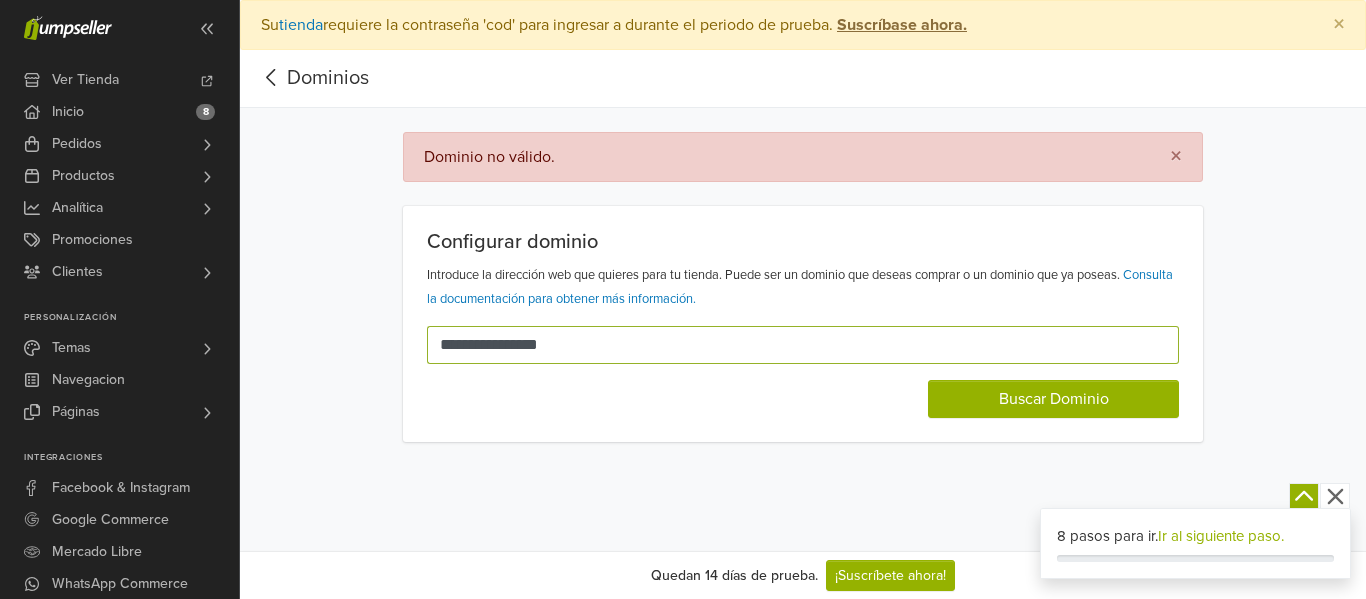 click on "**********" at bounding box center (791, 345) 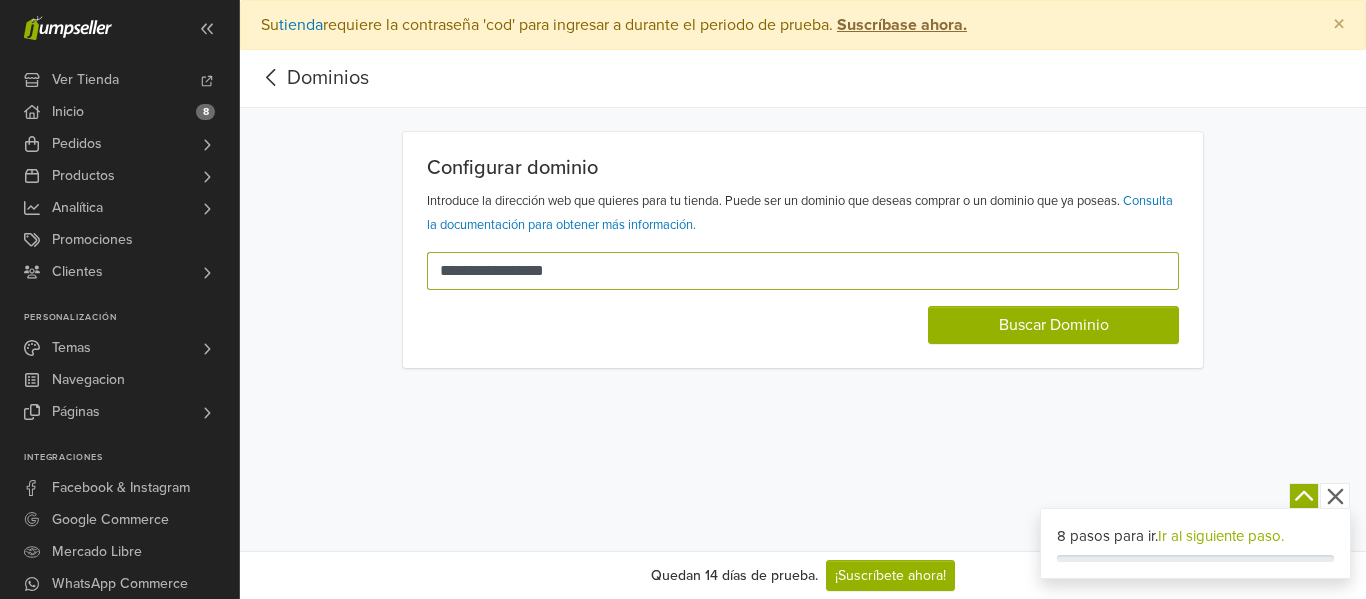 click on "**********" at bounding box center (791, 271) 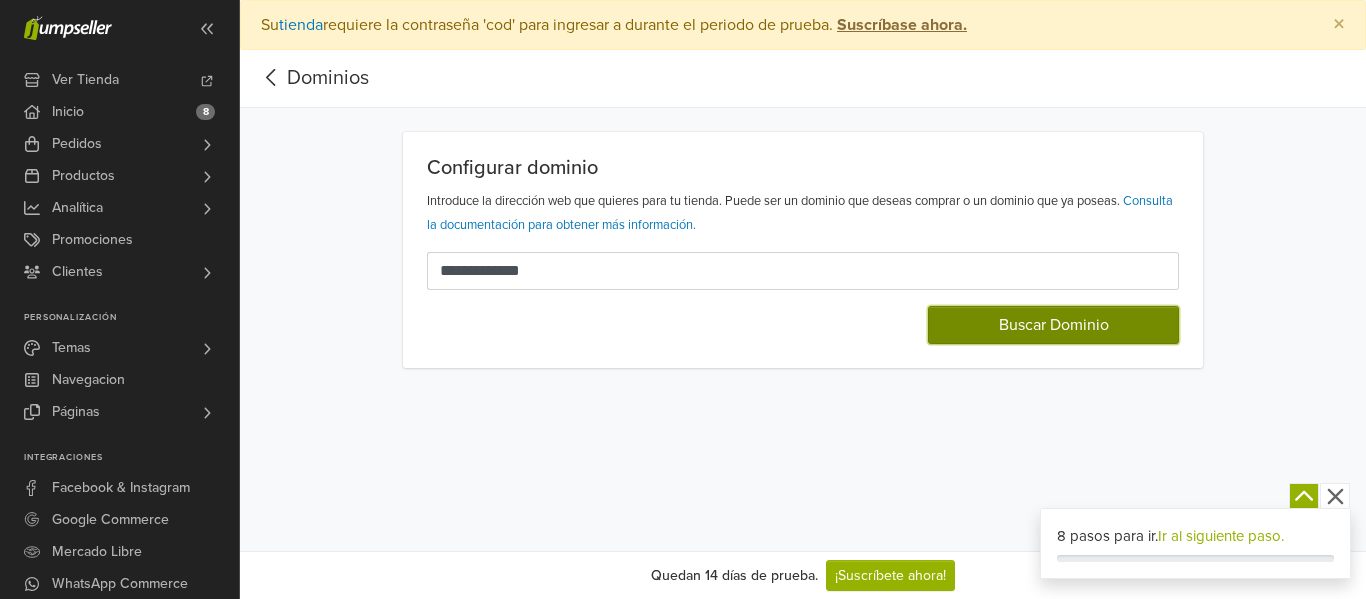 click on "Buscar Dominio" at bounding box center (1053, 325) 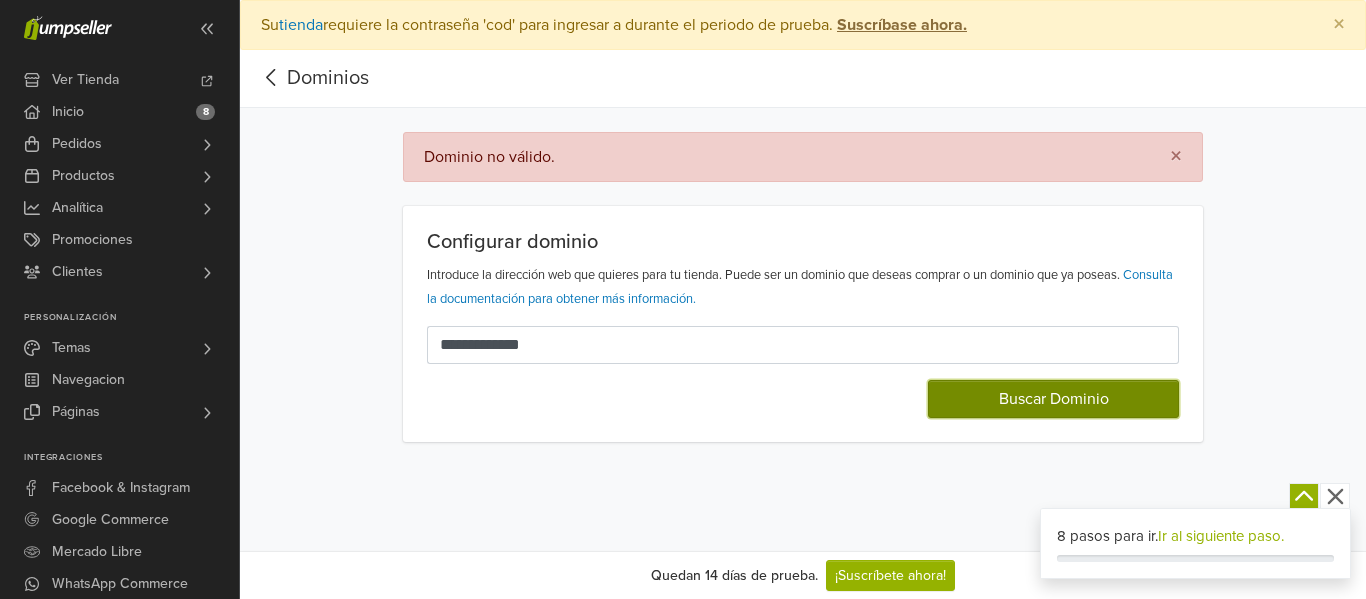 click on "Buscar Dominio" at bounding box center (1053, 399) 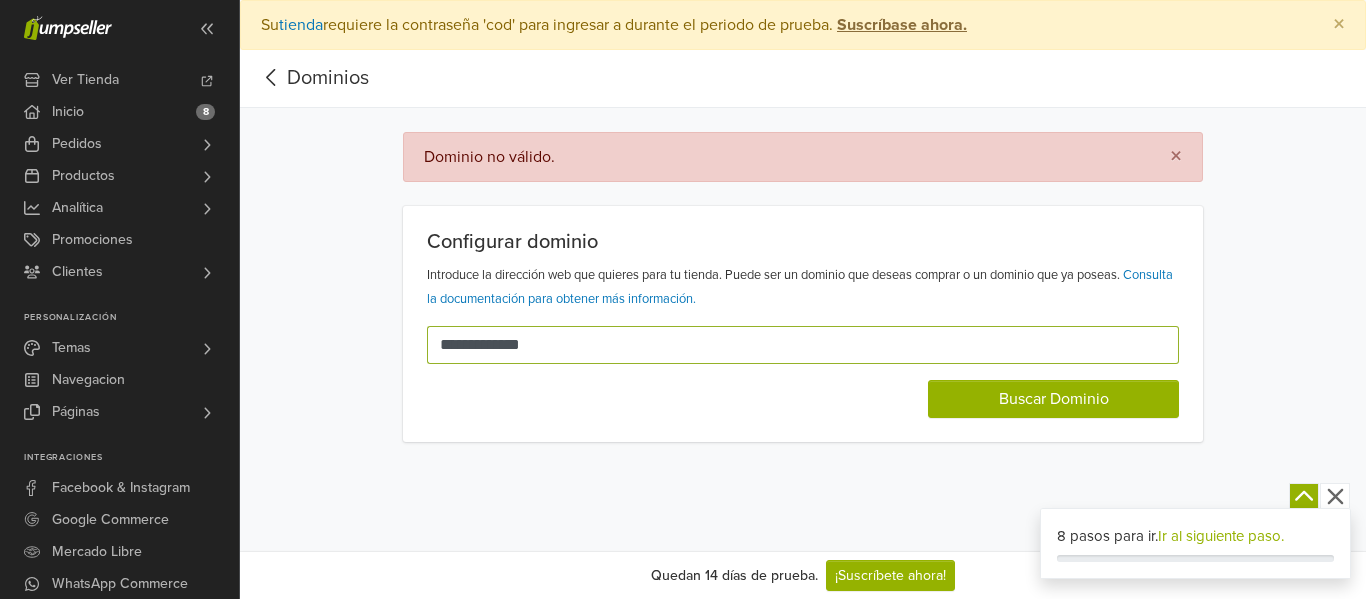 click on "**********" at bounding box center (791, 345) 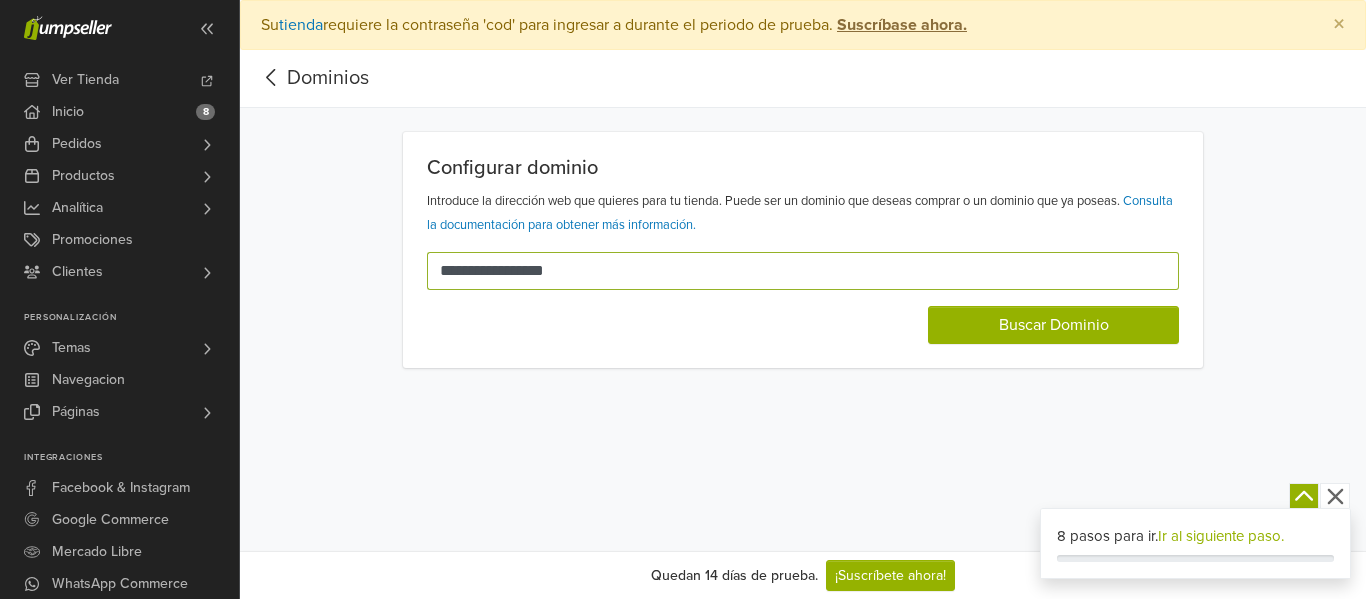 click on "**********" at bounding box center [791, 271] 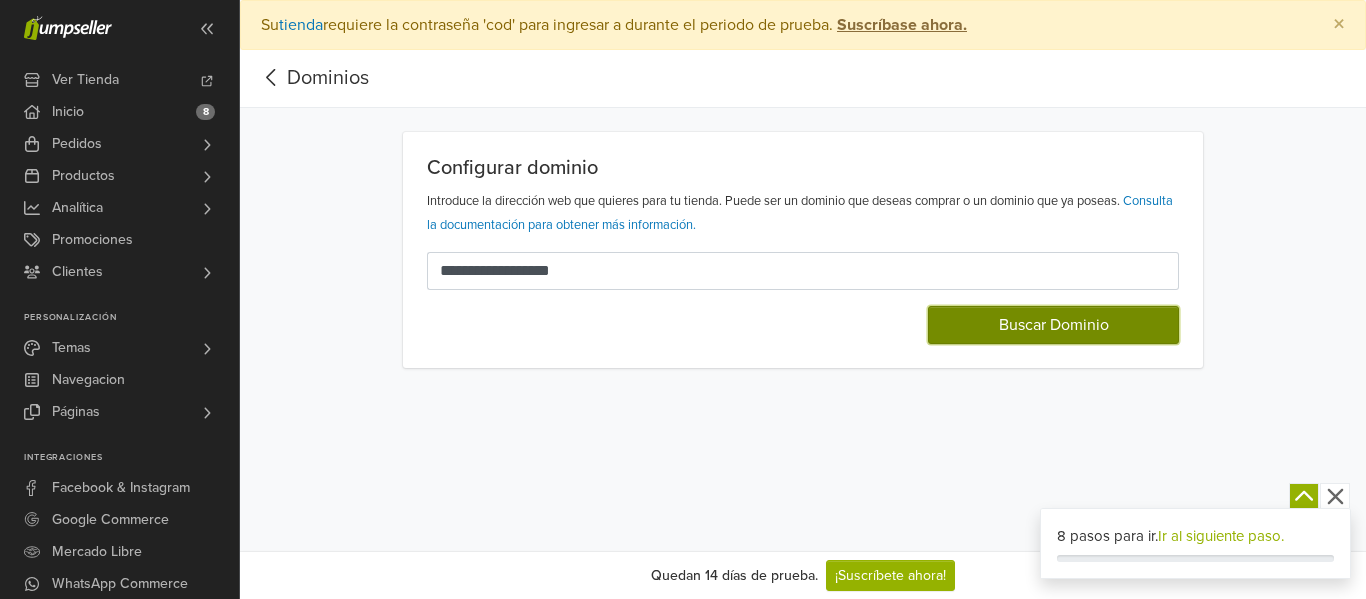 click on "Buscar Dominio" at bounding box center (1053, 325) 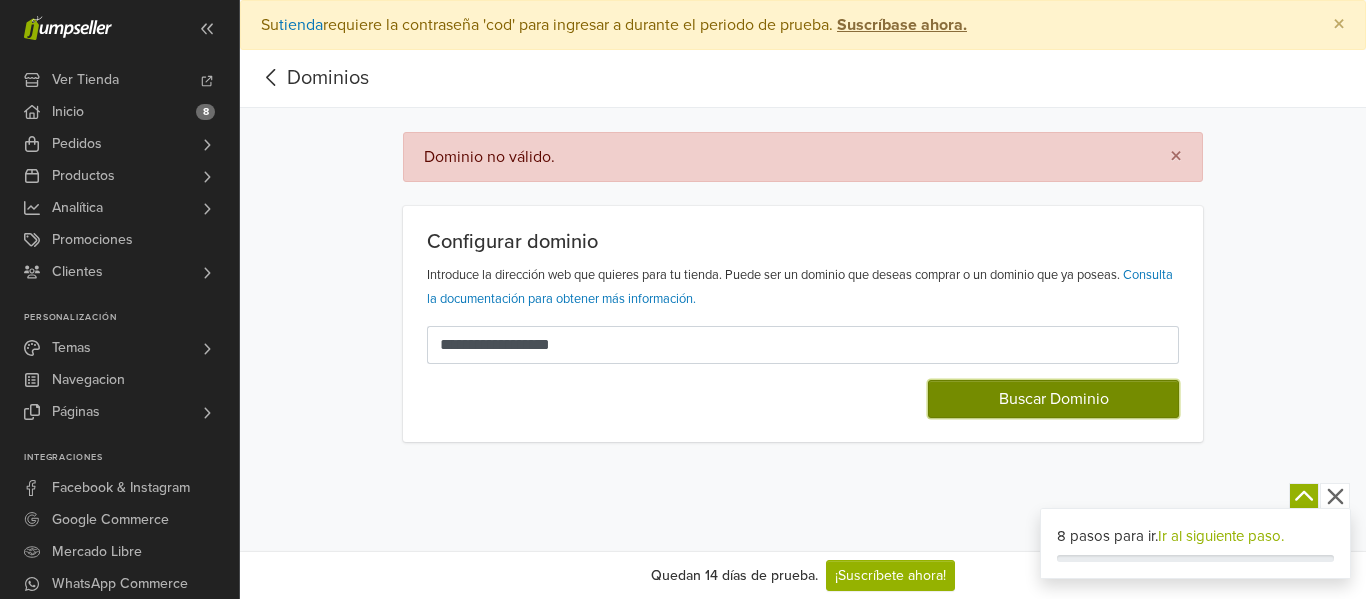 click on "Buscar Dominio" at bounding box center [1053, 399] 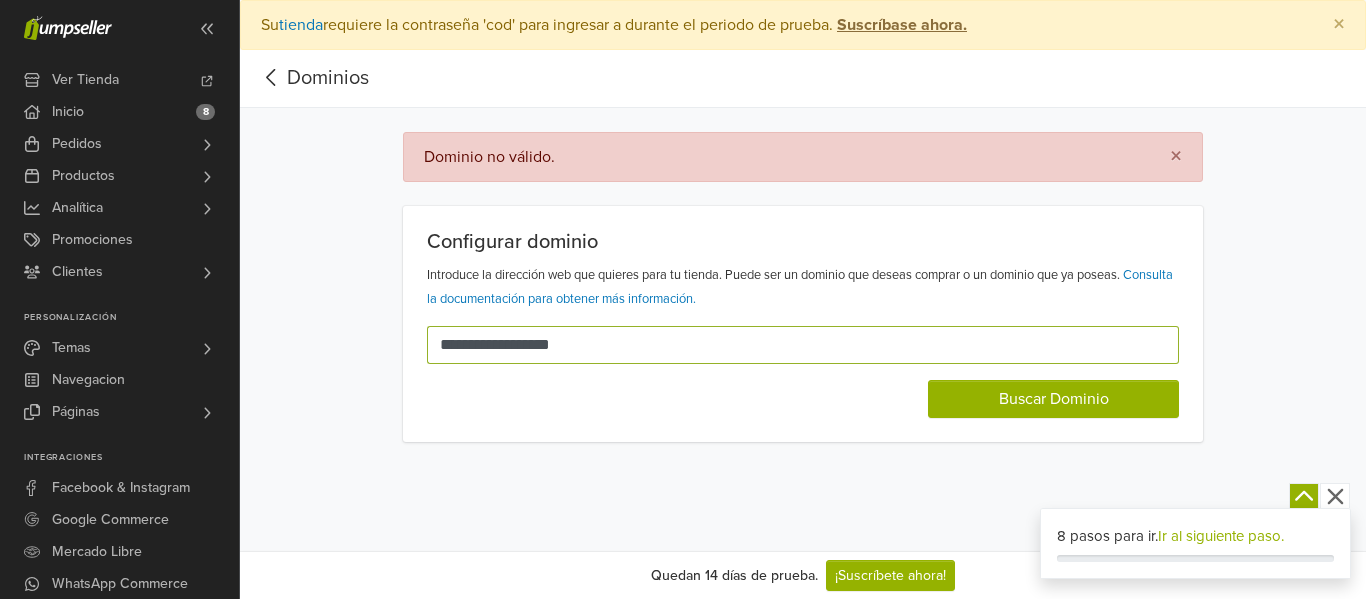 click on "**********" at bounding box center [791, 345] 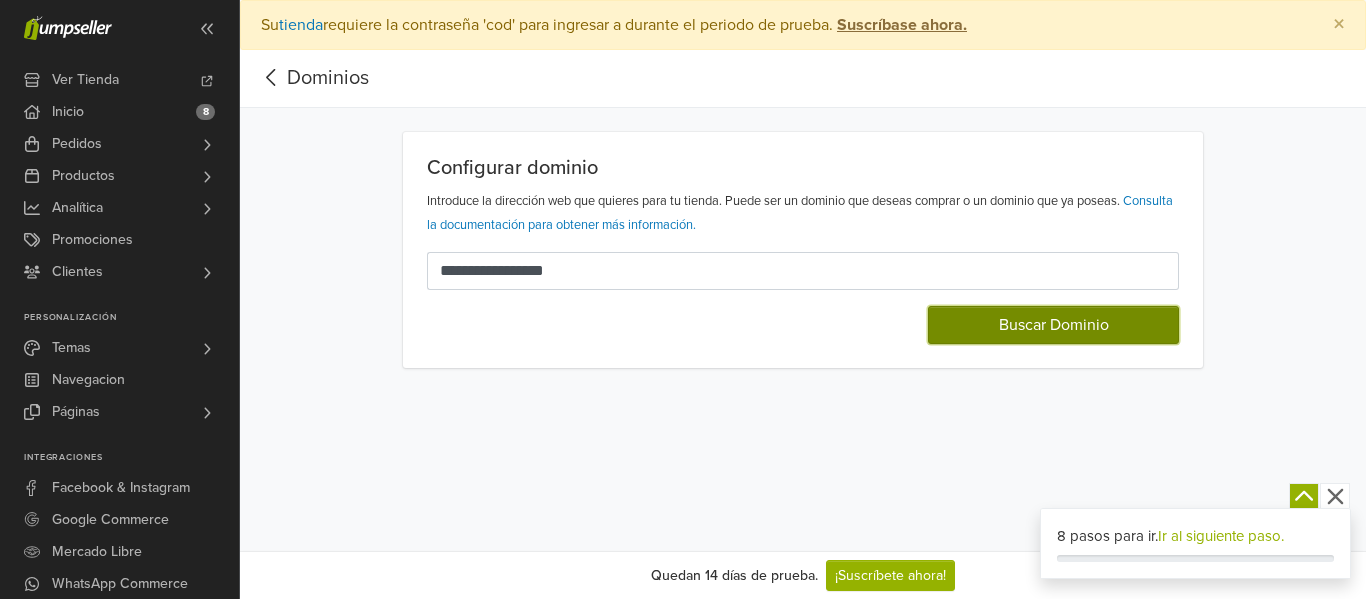 click on "Buscar Dominio" at bounding box center [1053, 325] 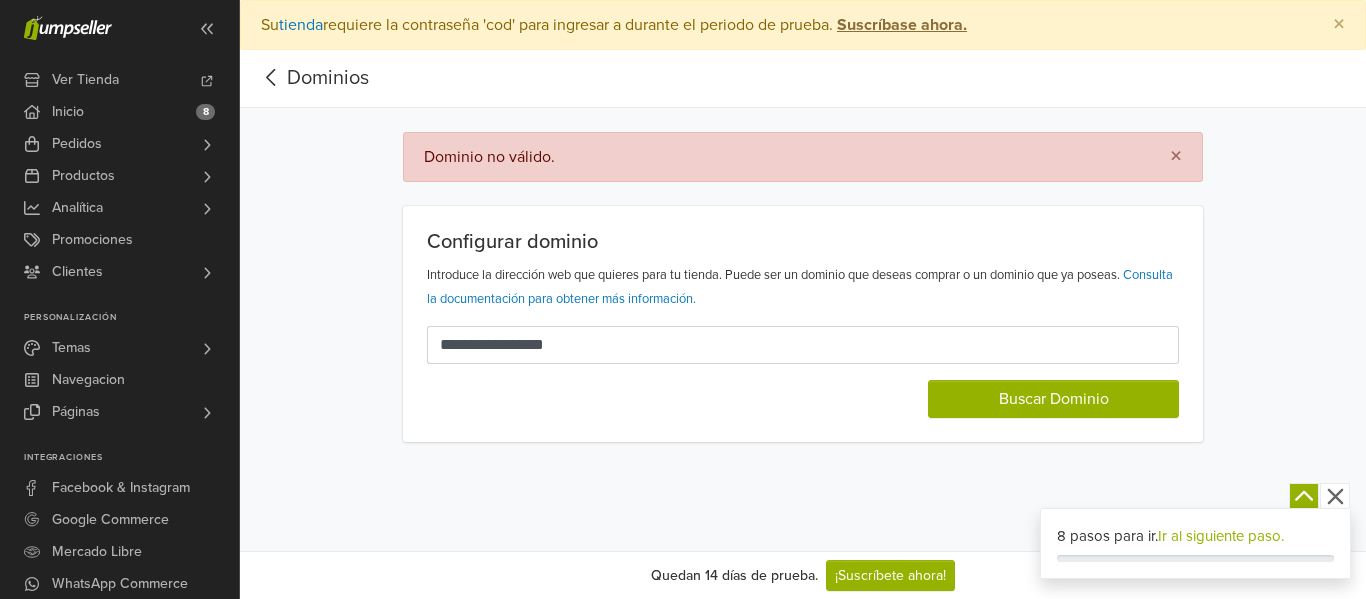 click on "**********" at bounding box center (803, 324) 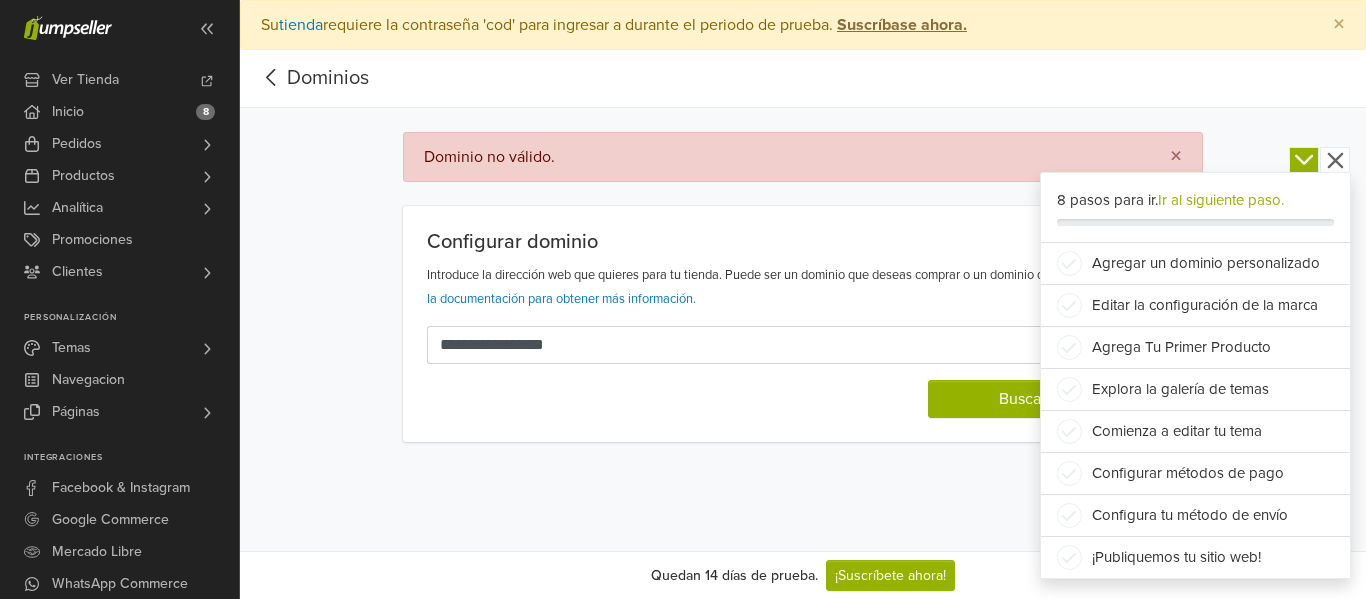 click 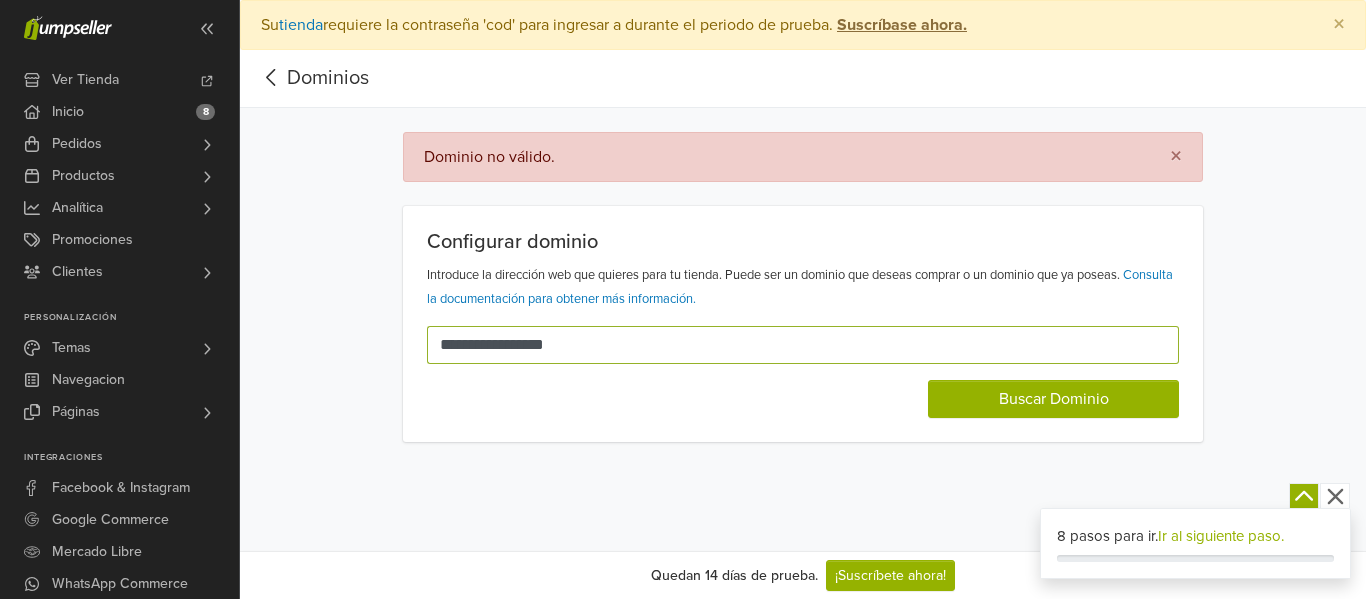 click on "**********" at bounding box center [791, 345] 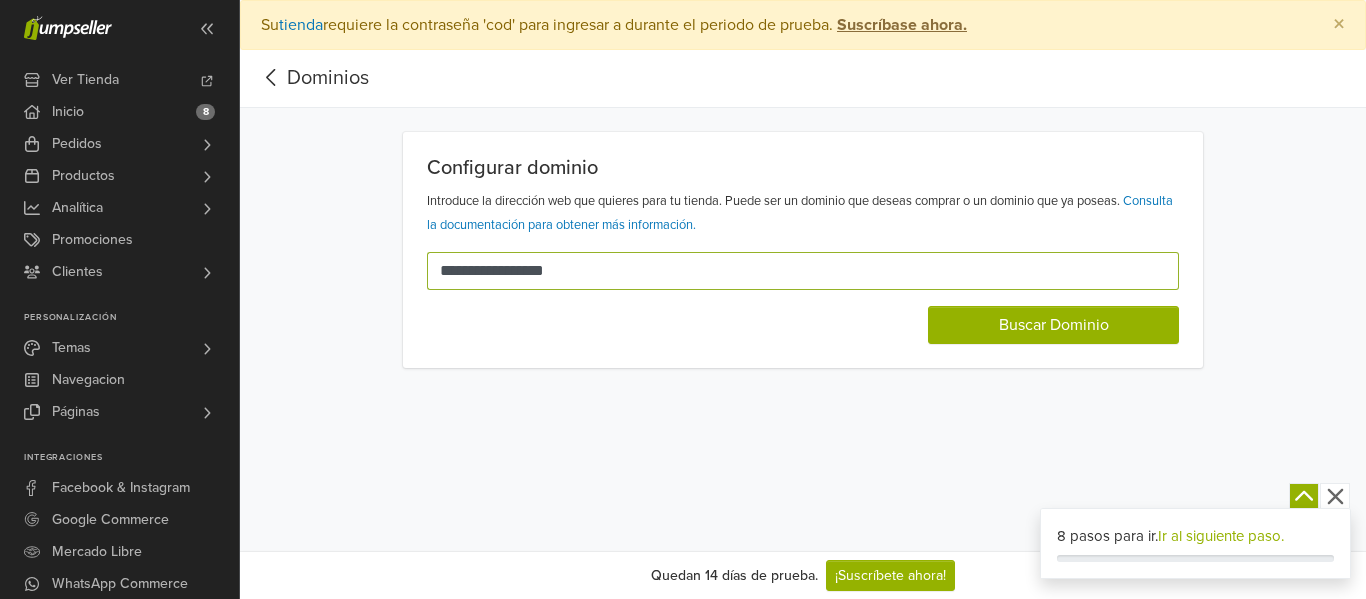 click on "**********" at bounding box center [791, 271] 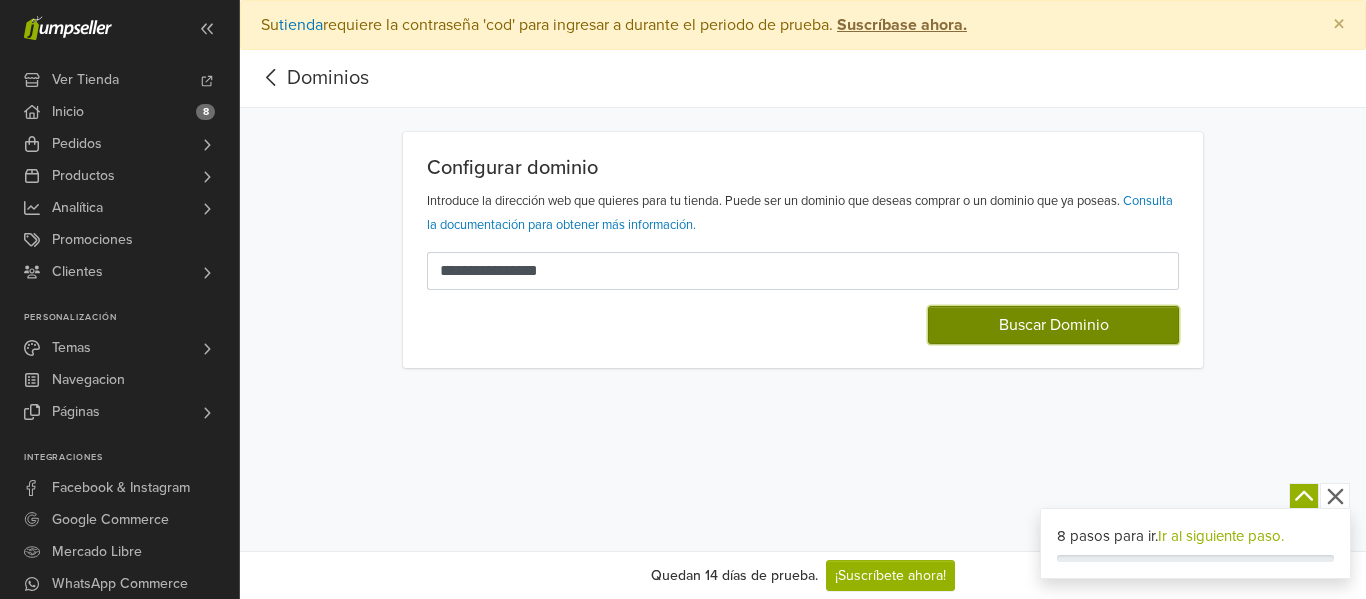 click on "Buscar Dominio" at bounding box center [1053, 325] 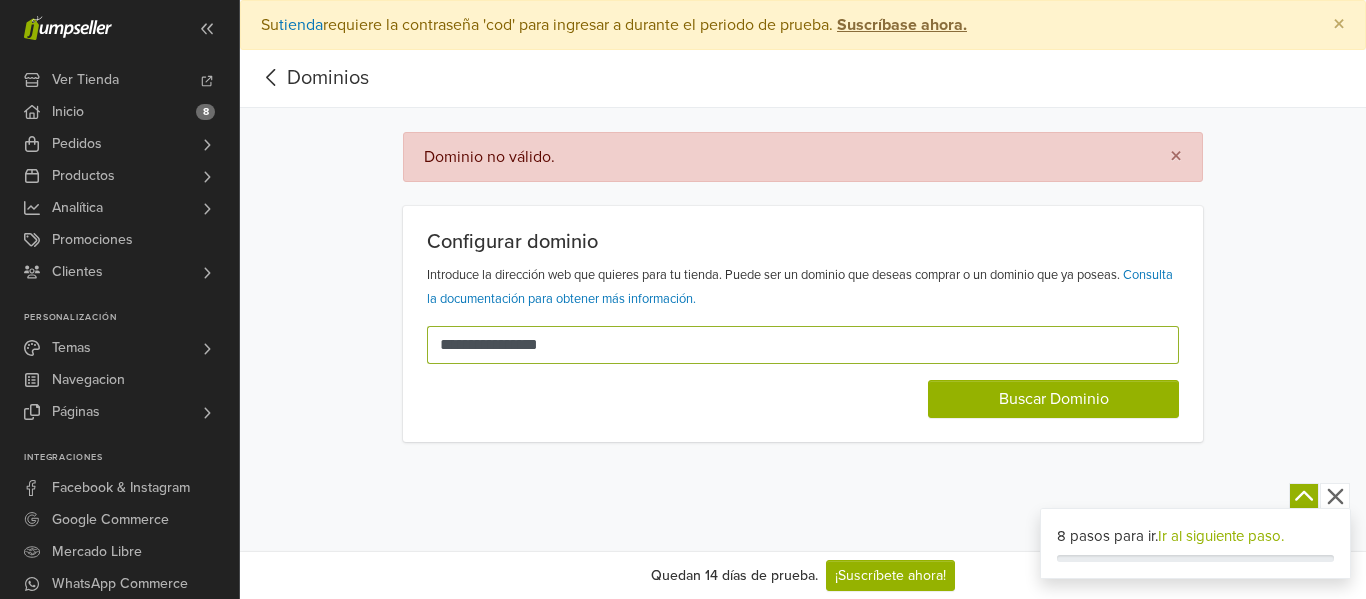 click on "**********" at bounding box center (791, 345) 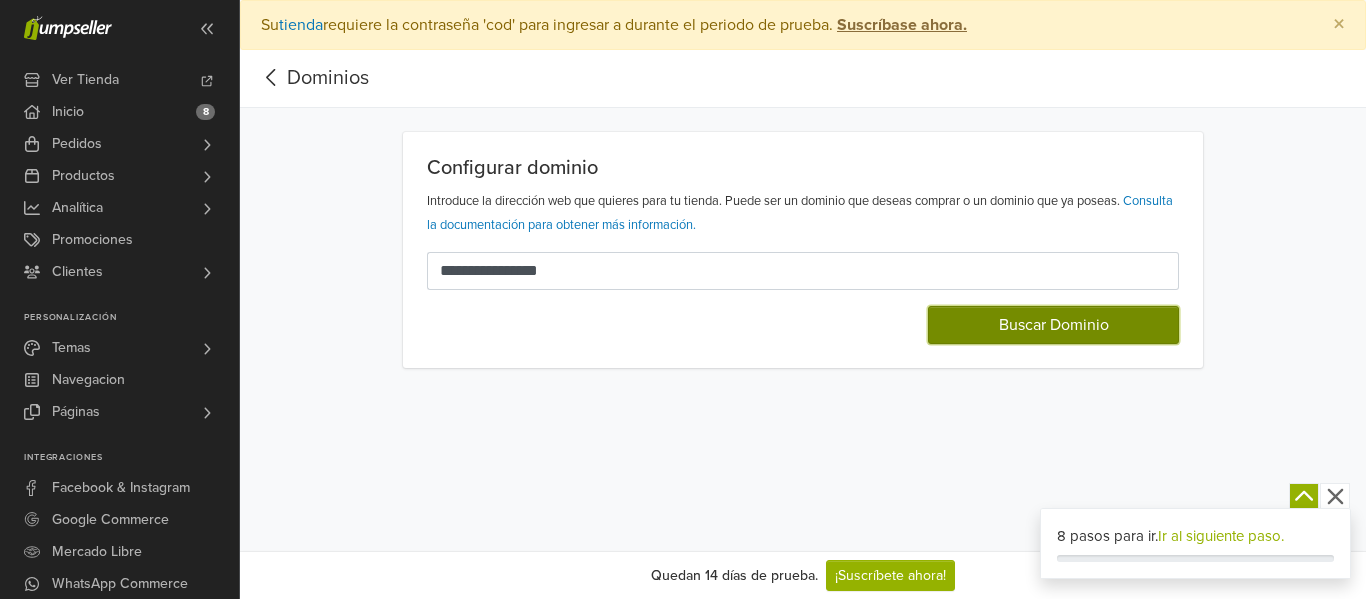 click on "Buscar Dominio" at bounding box center (1053, 325) 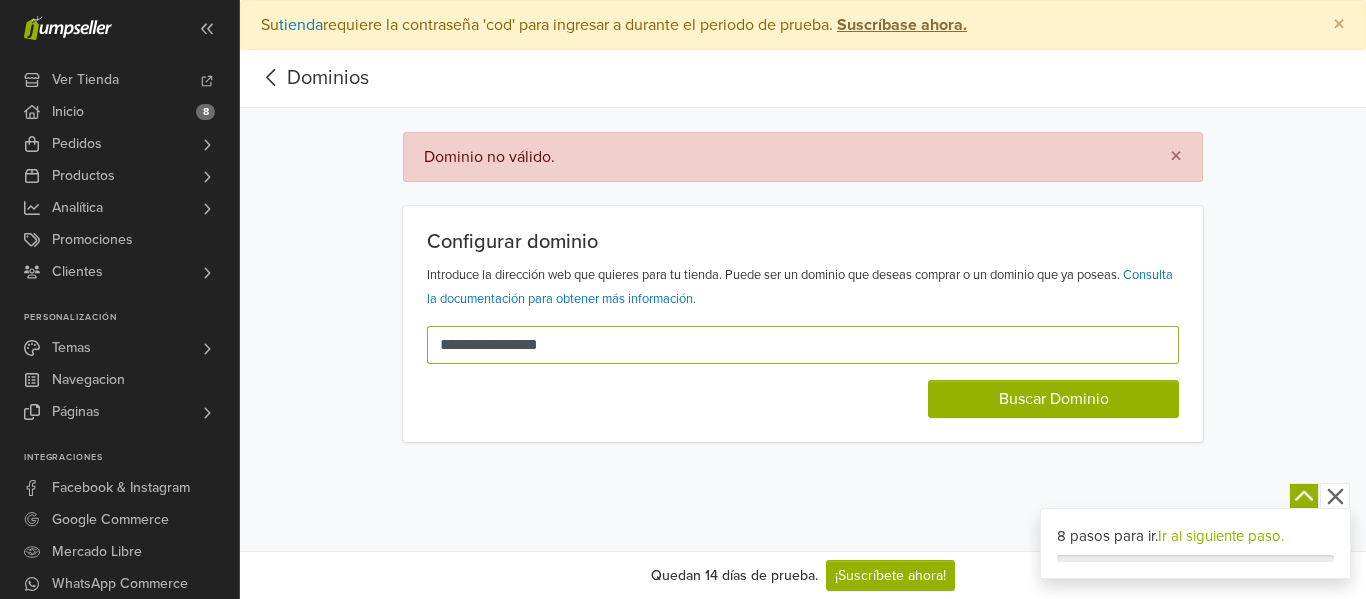drag, startPoint x: 540, startPoint y: 346, endPoint x: 506, endPoint y: 346, distance: 34 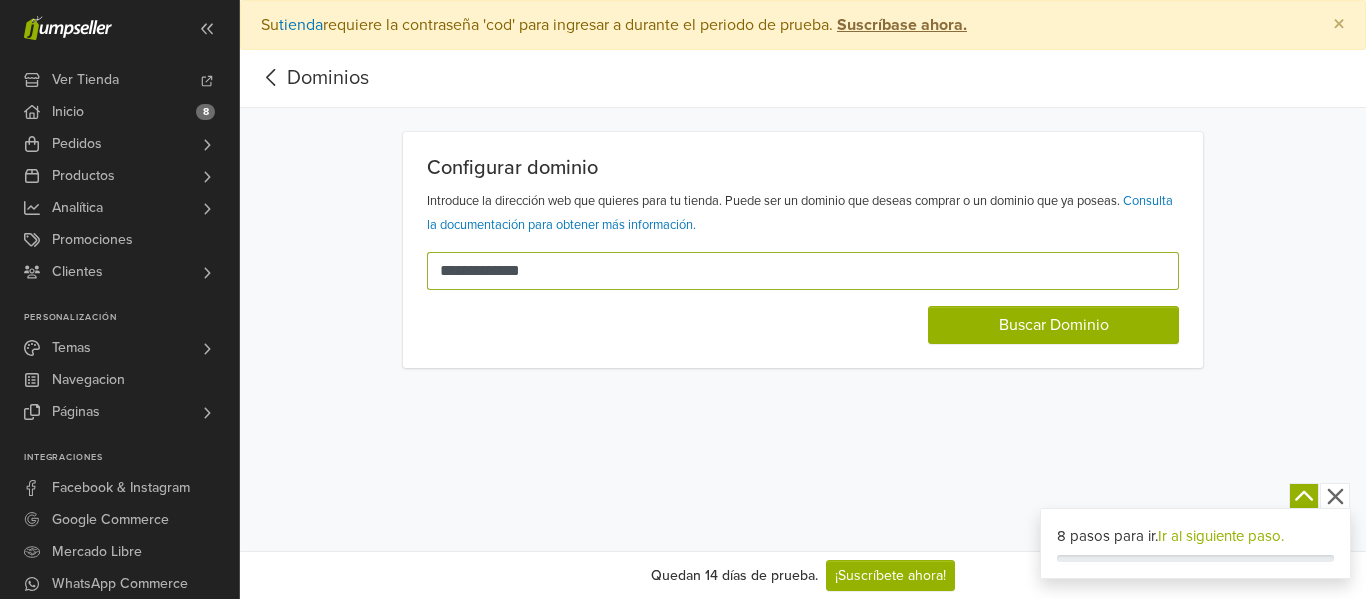 type on "**********" 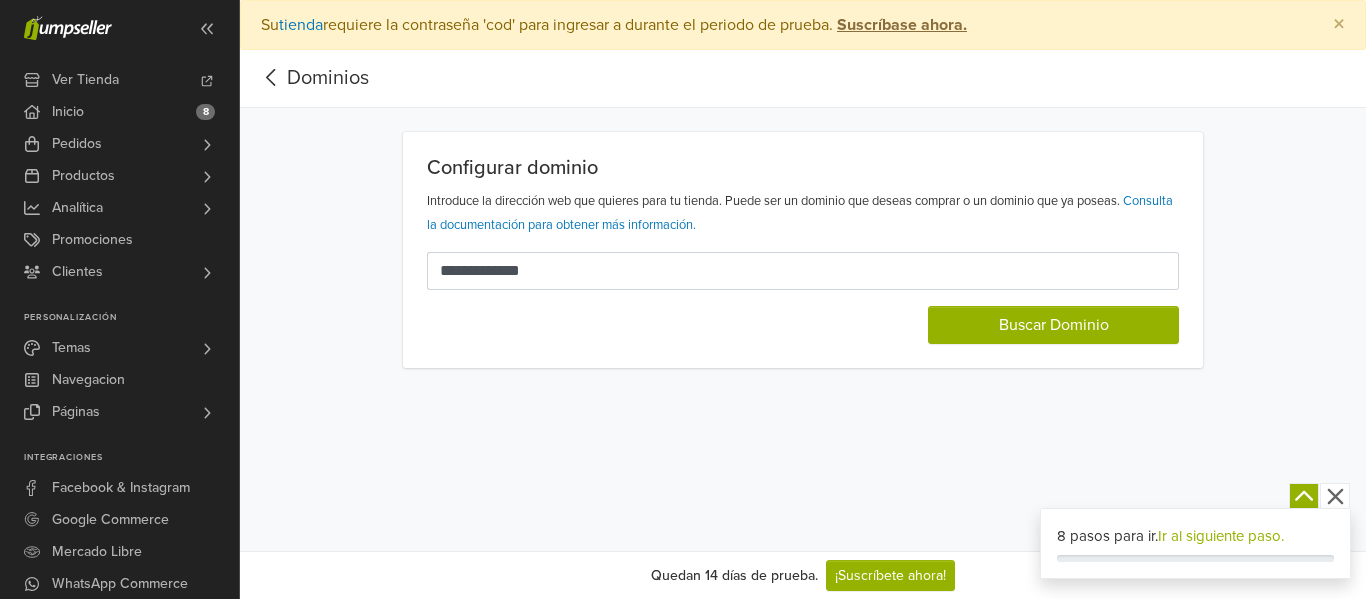 click on "**********" at bounding box center (803, 250) 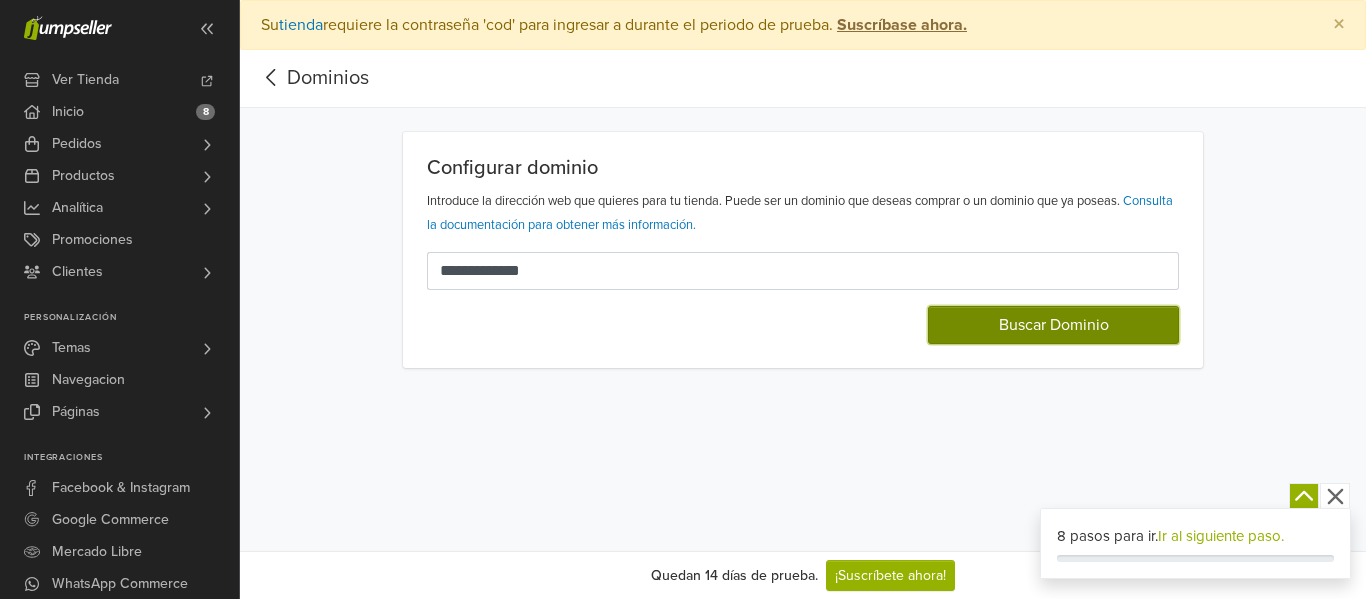 click on "Buscar Dominio" at bounding box center (1053, 325) 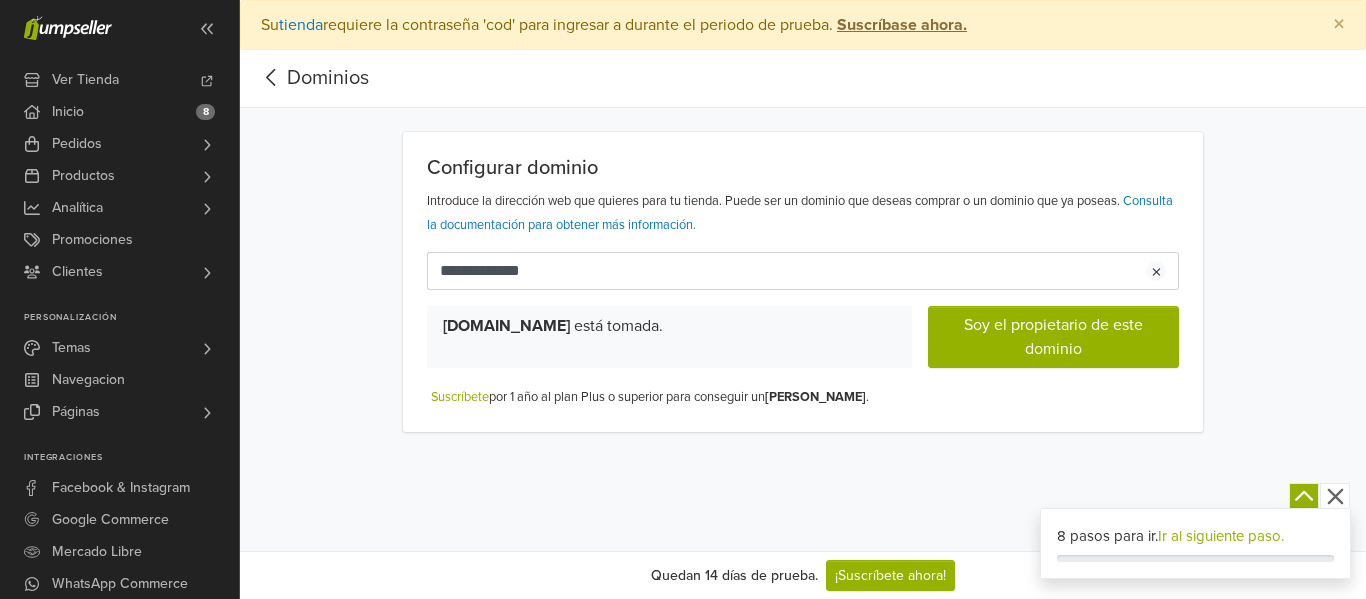 click on "www.nivek.com   está tomada." at bounding box center [669, 337] 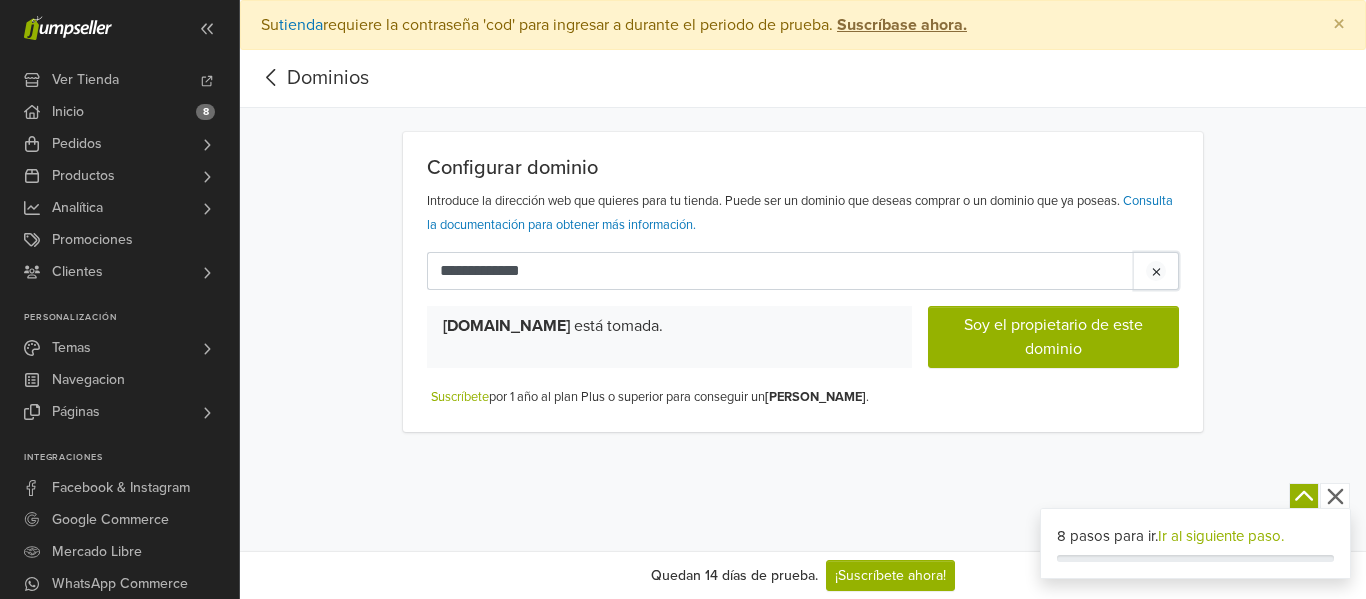 click at bounding box center (1156, 271) 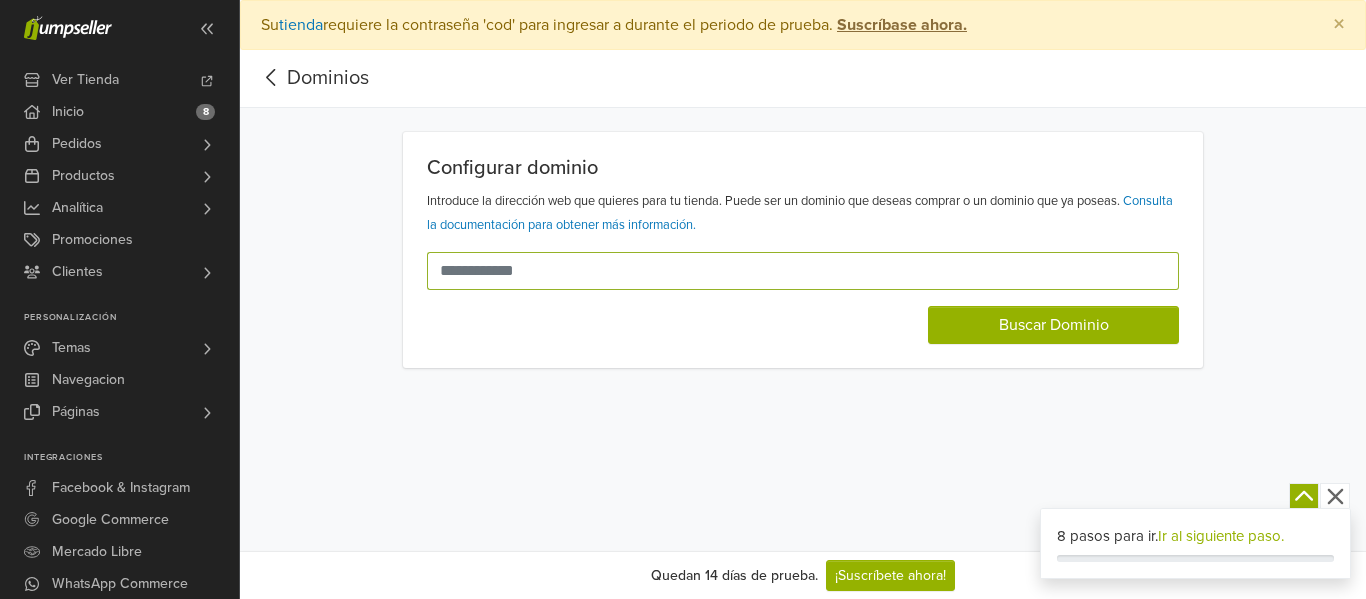 click at bounding box center [791, 271] 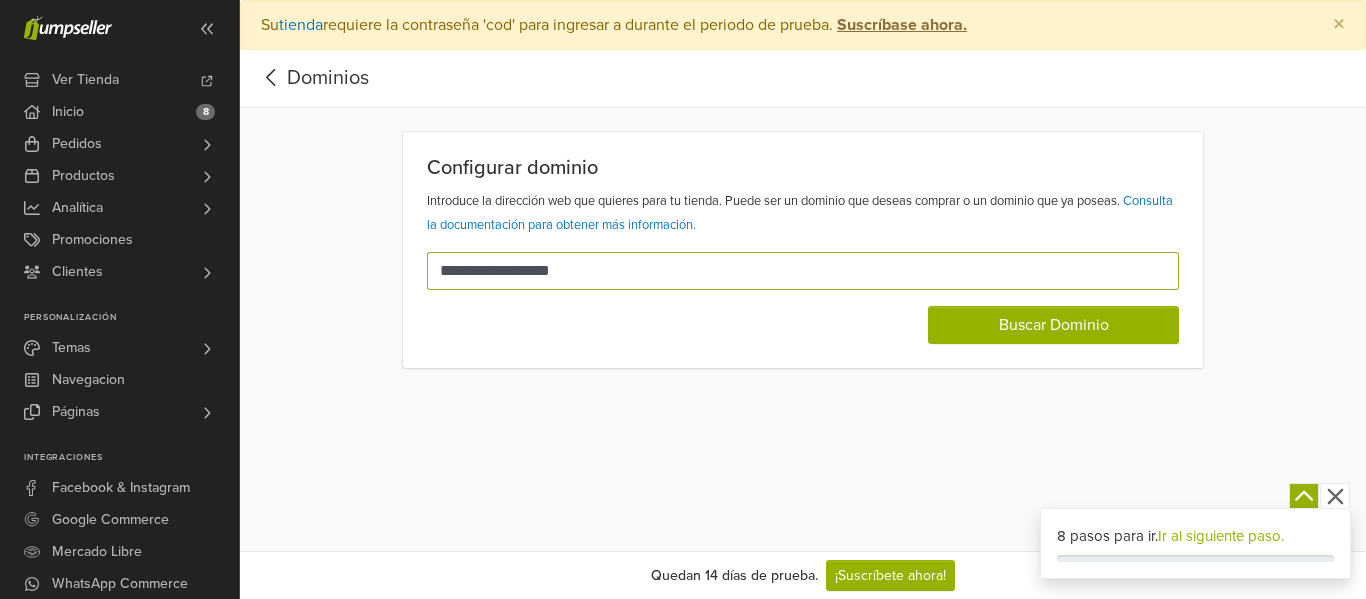 click on "**********" at bounding box center [791, 271] 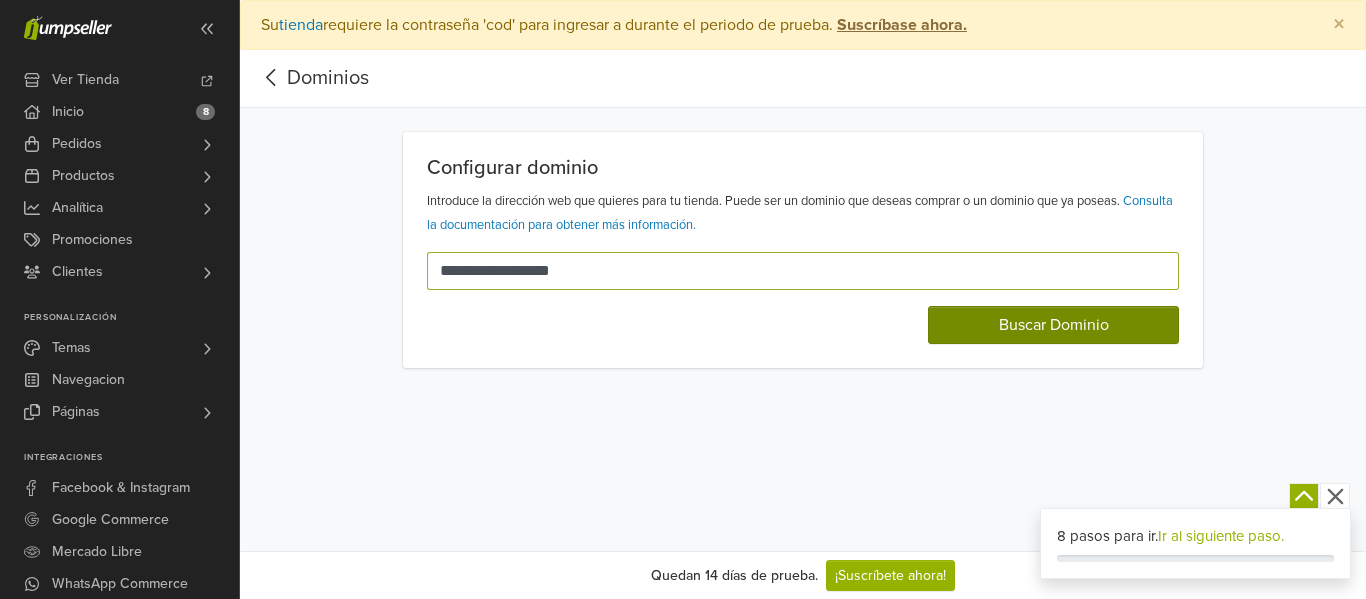 type on "**********" 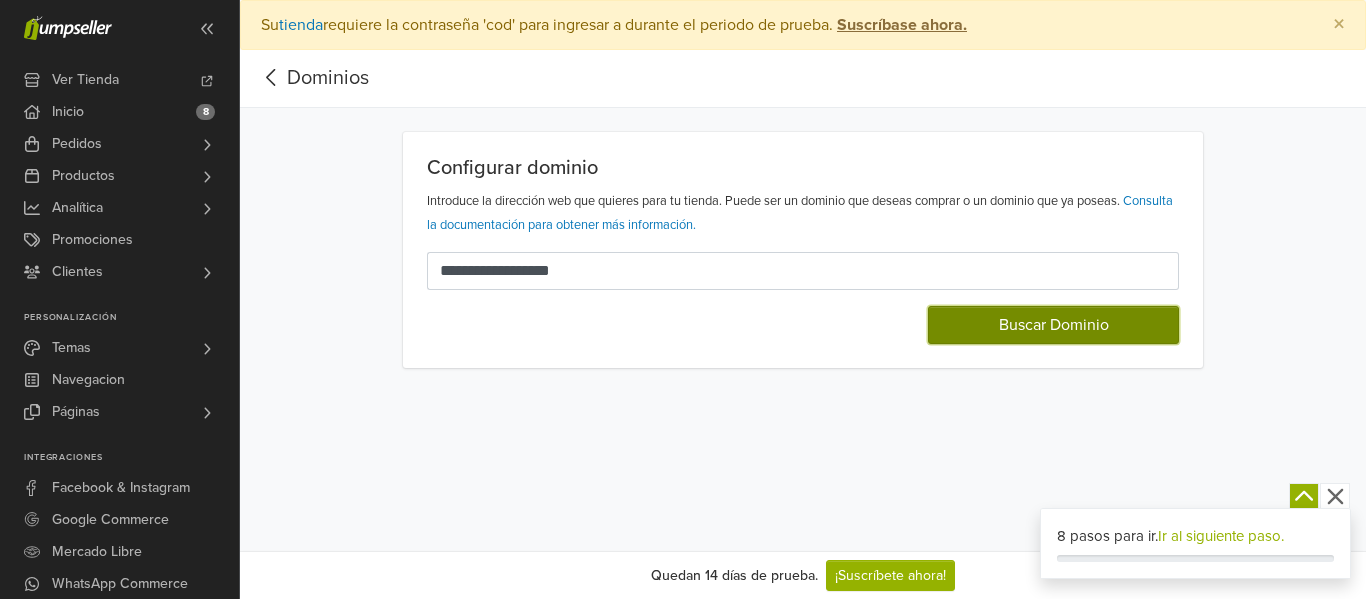 click on "Buscar Dominio" at bounding box center (1053, 325) 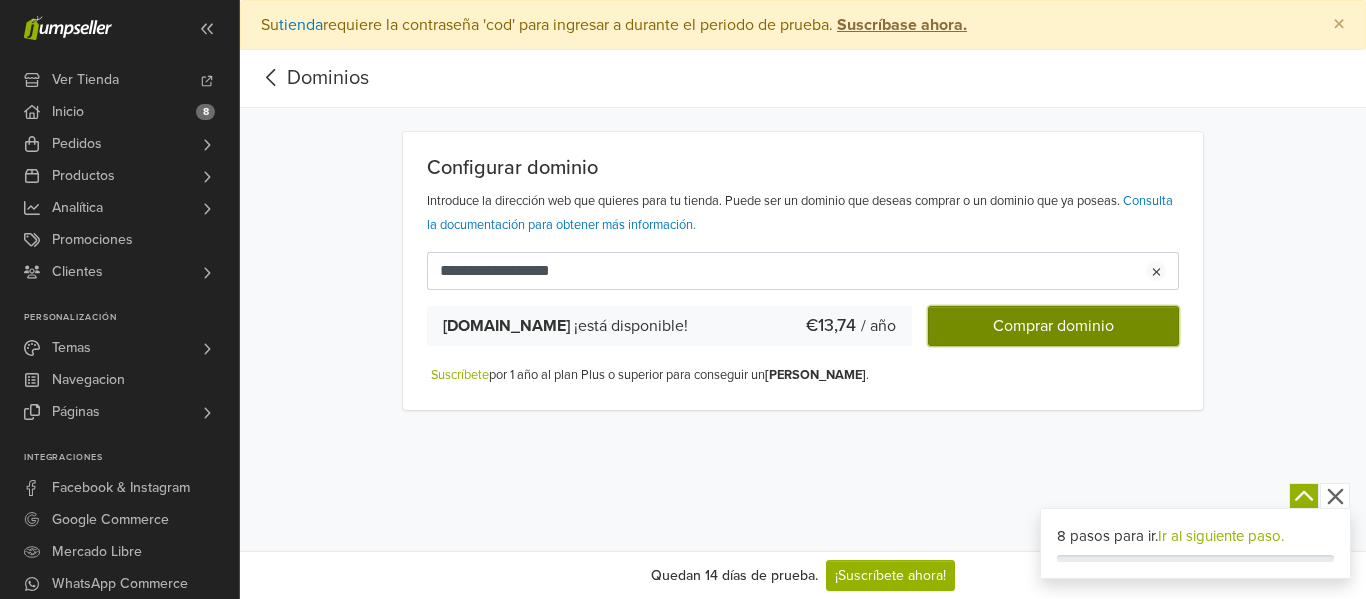 click on "Comprar dominio" at bounding box center [1053, 326] 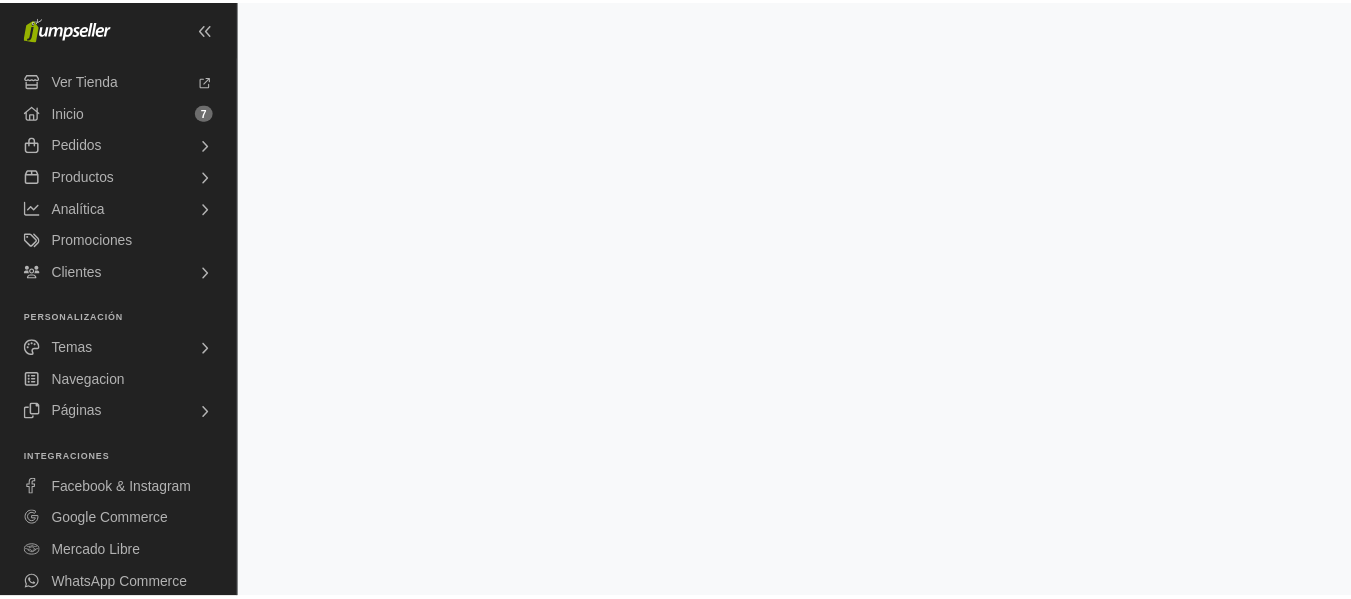 scroll, scrollTop: 0, scrollLeft: 0, axis: both 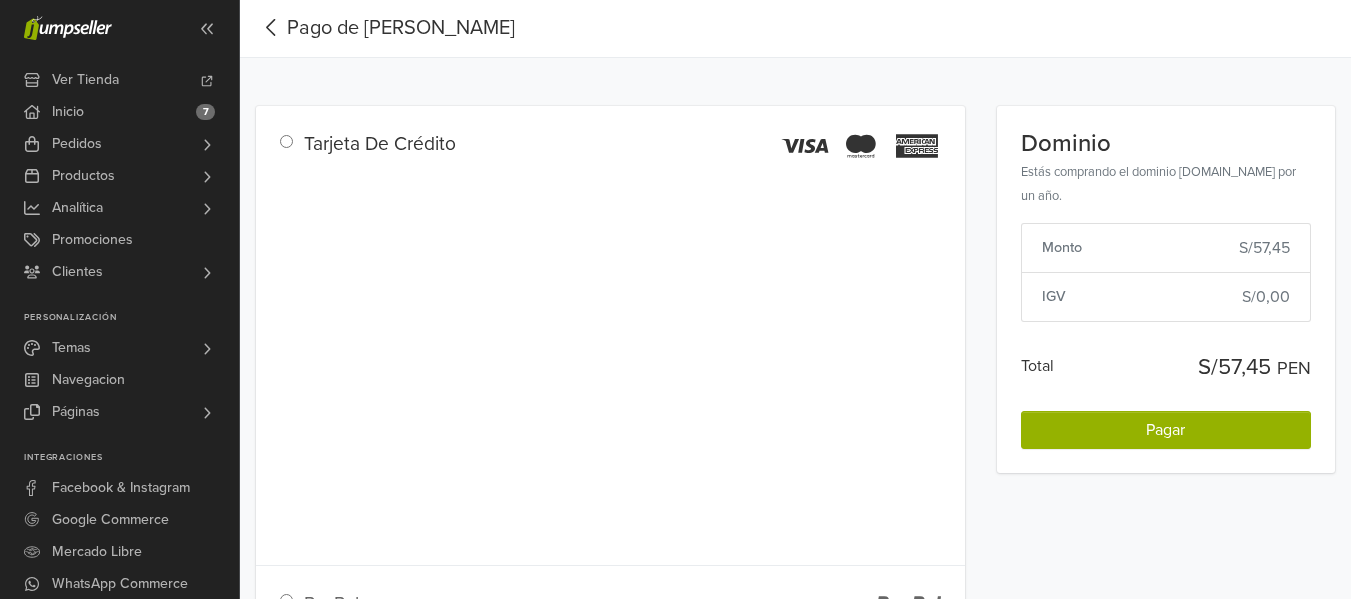 click 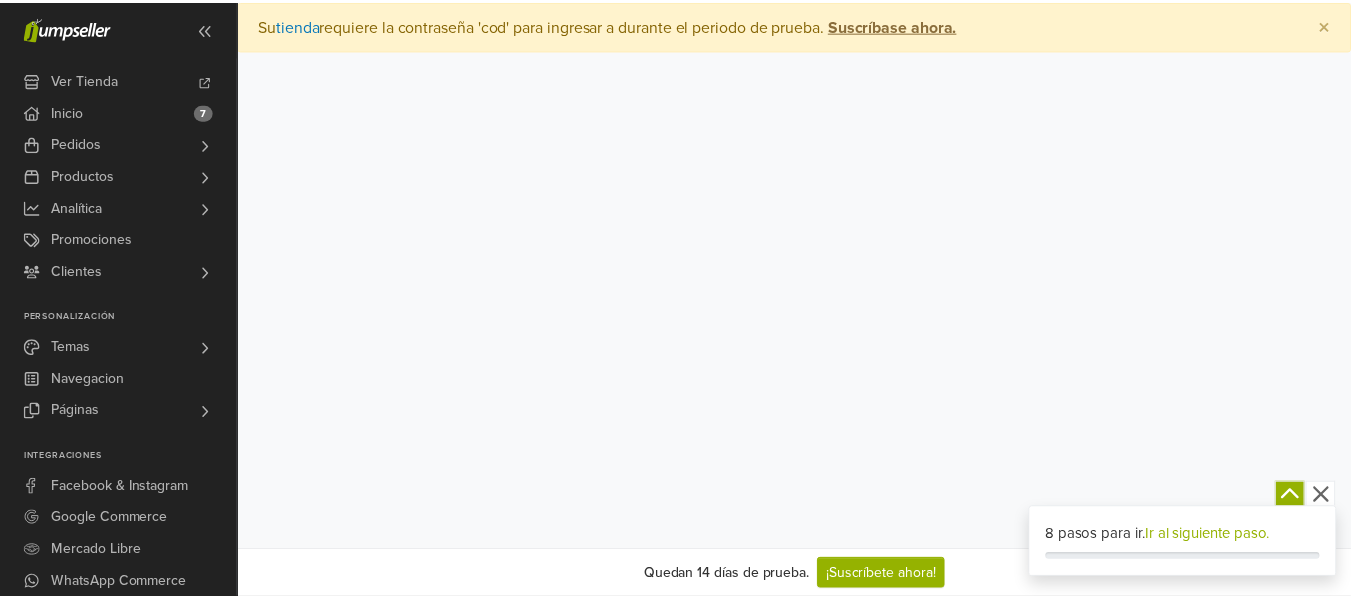 scroll, scrollTop: 0, scrollLeft: 0, axis: both 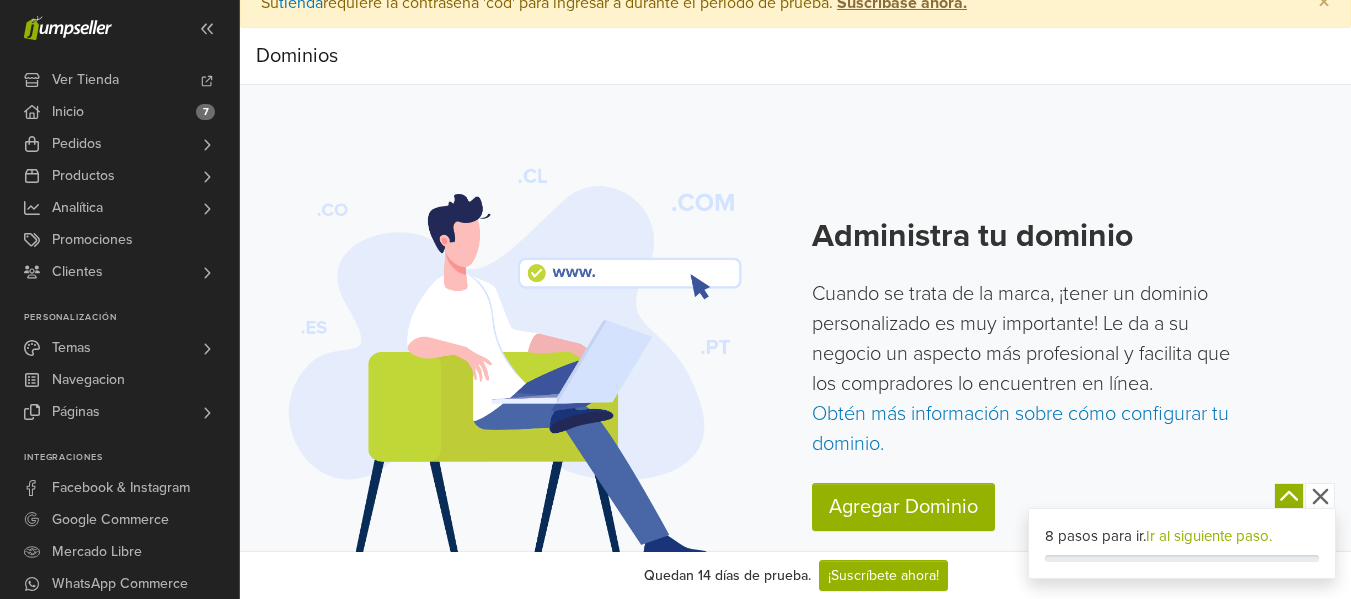 click on "Ir al siguiente paso." at bounding box center [1209, 536] 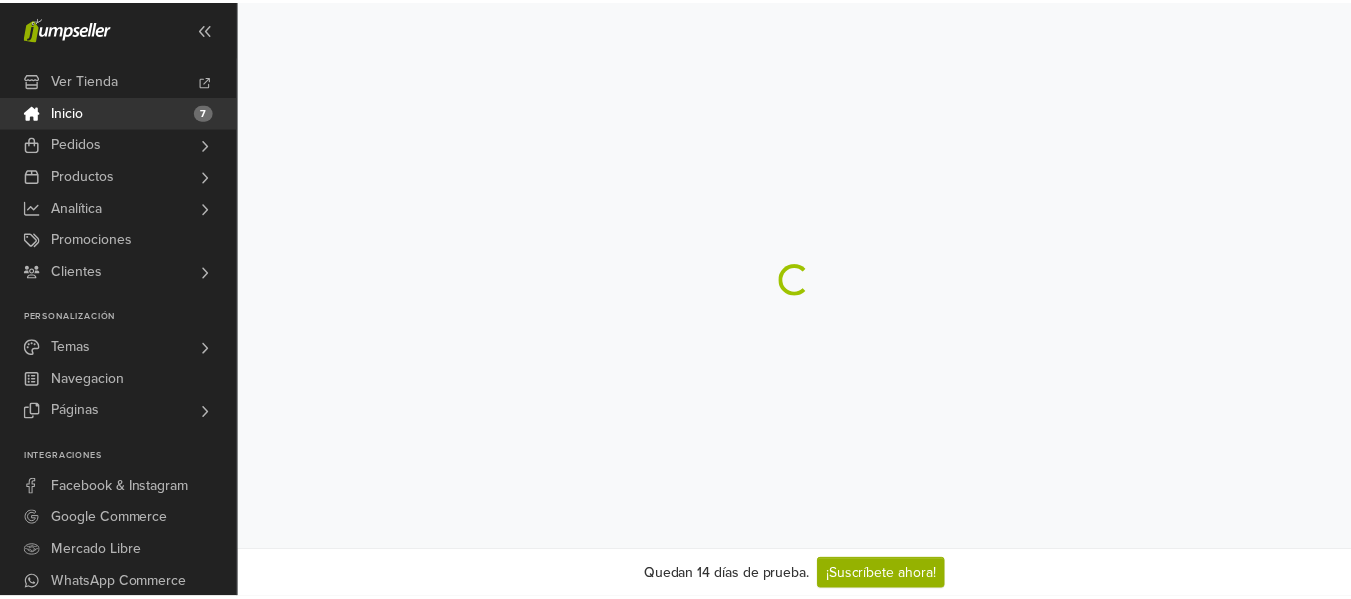 scroll, scrollTop: 0, scrollLeft: 0, axis: both 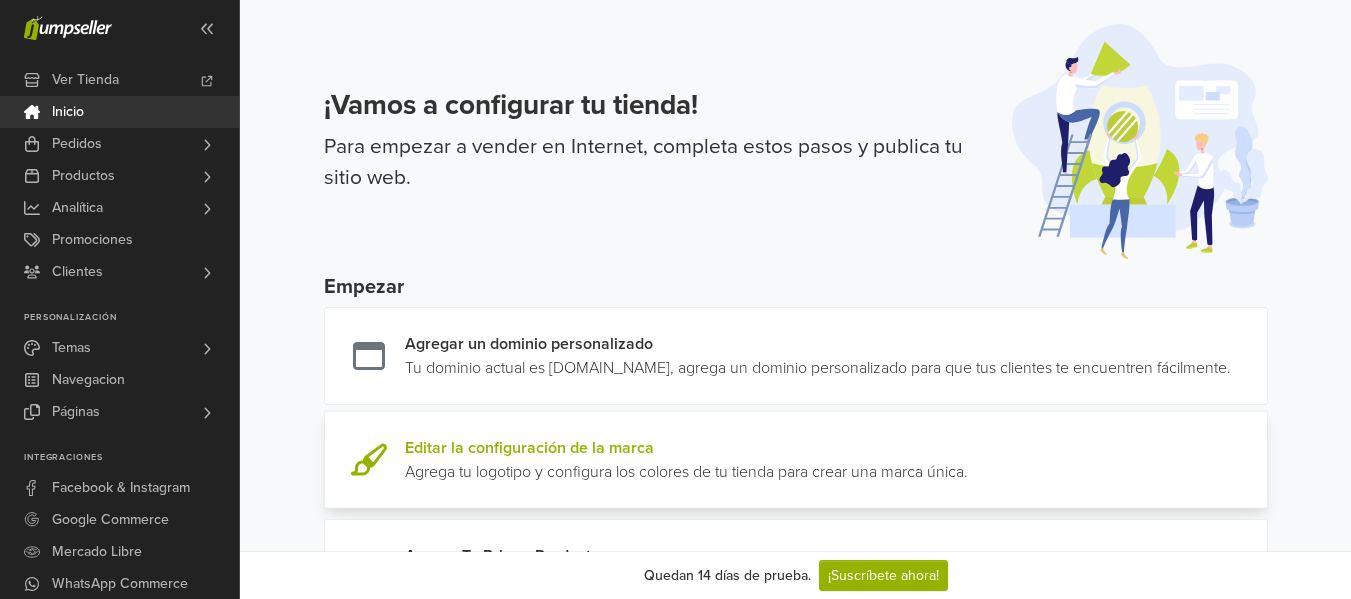 click at bounding box center [968, 460] 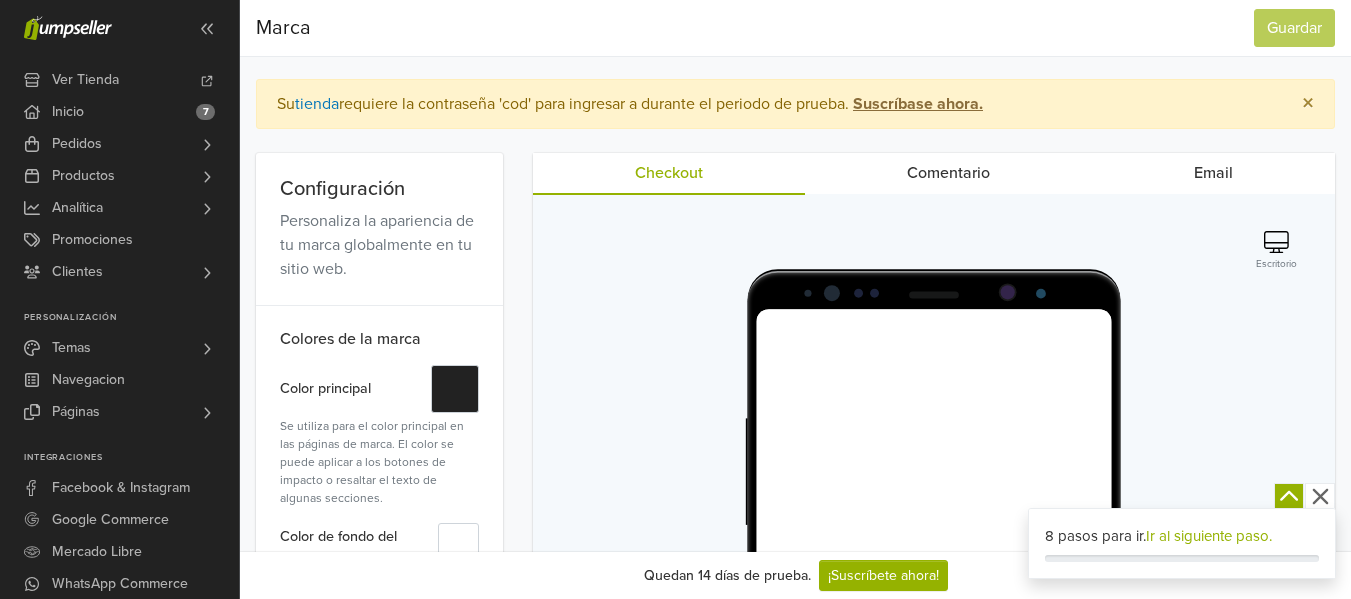 scroll, scrollTop: 0, scrollLeft: 0, axis: both 